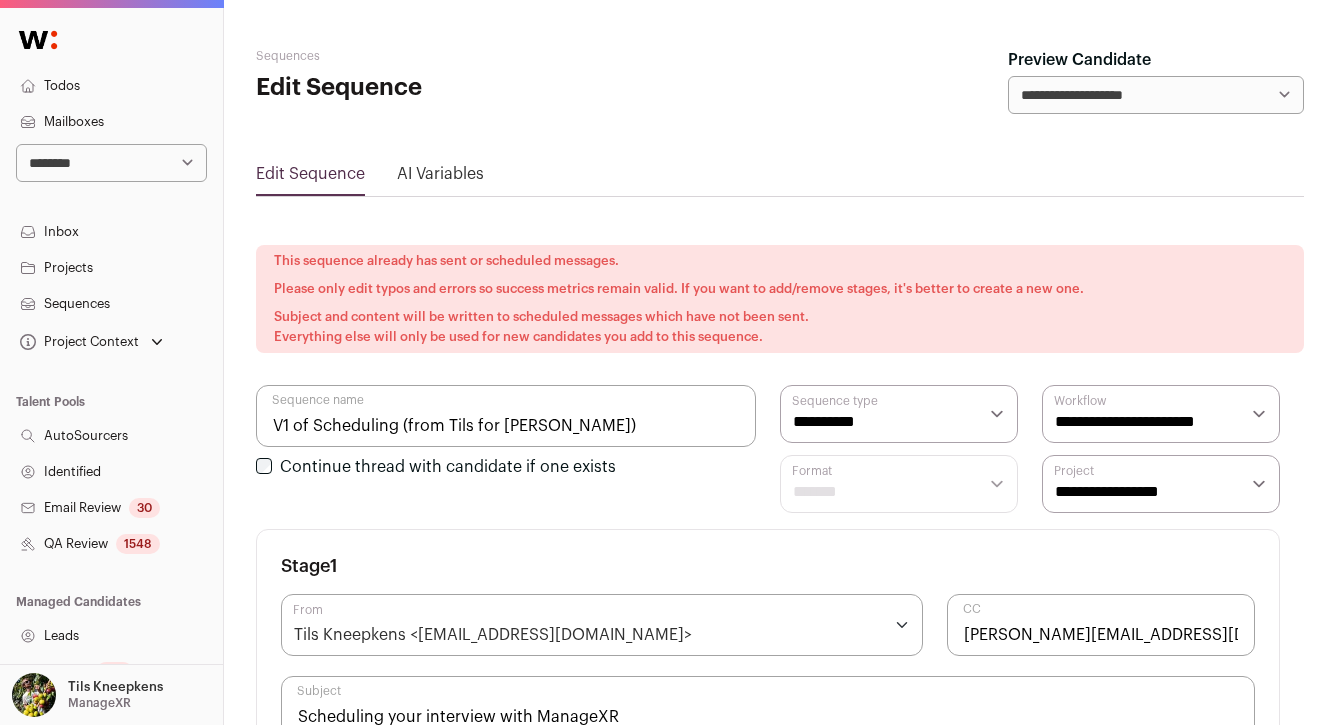 scroll, scrollTop: 784, scrollLeft: 0, axis: vertical 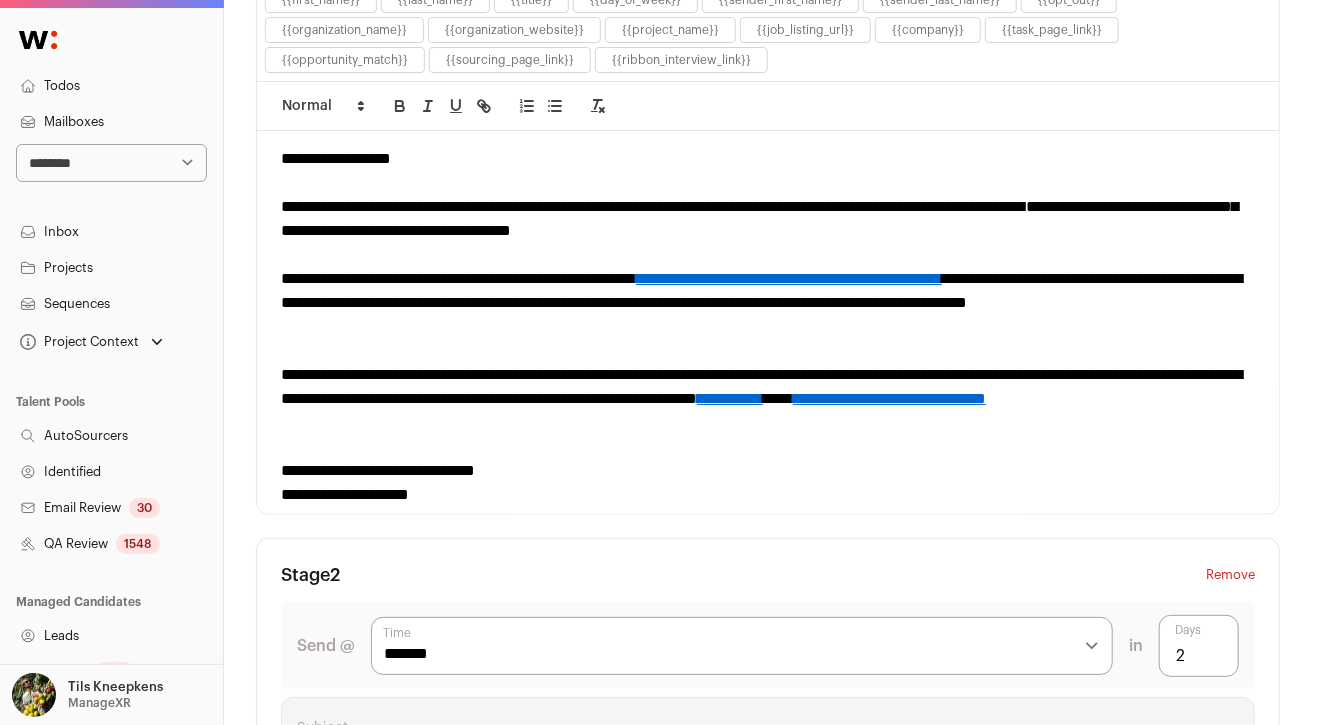 select on "**" 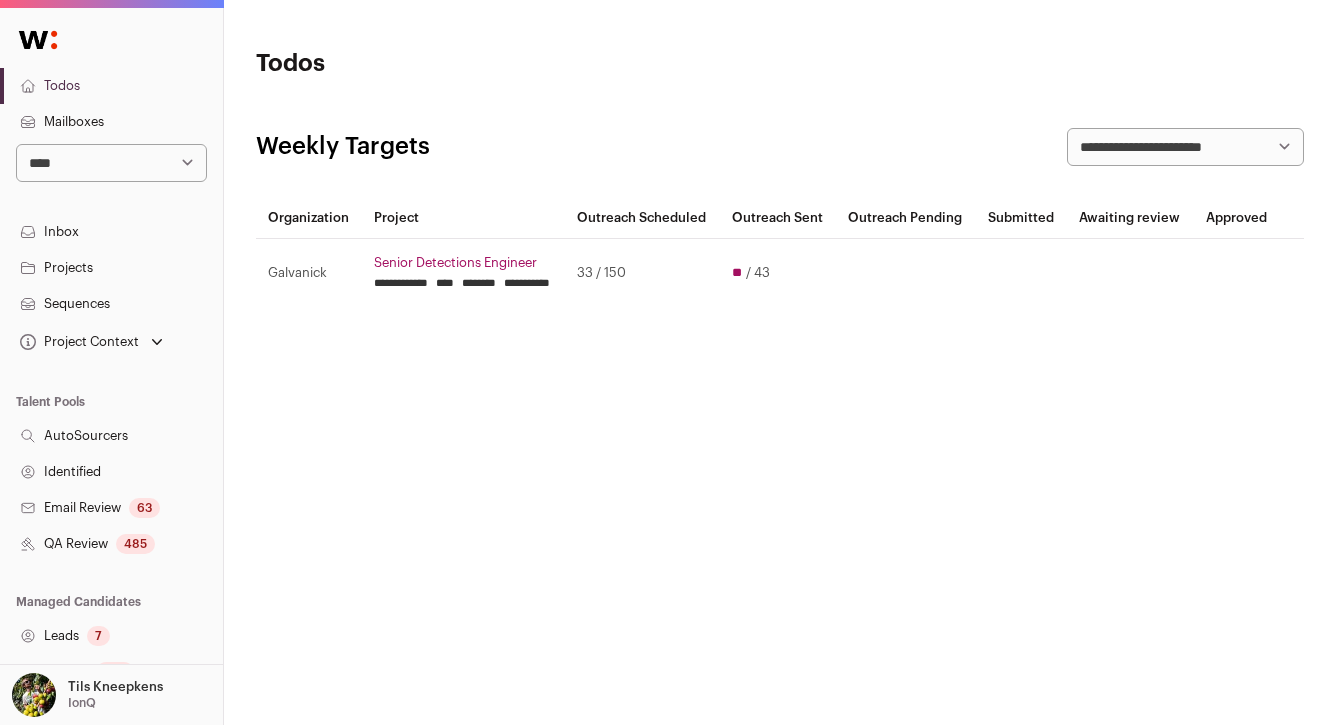 scroll, scrollTop: 0, scrollLeft: 0, axis: both 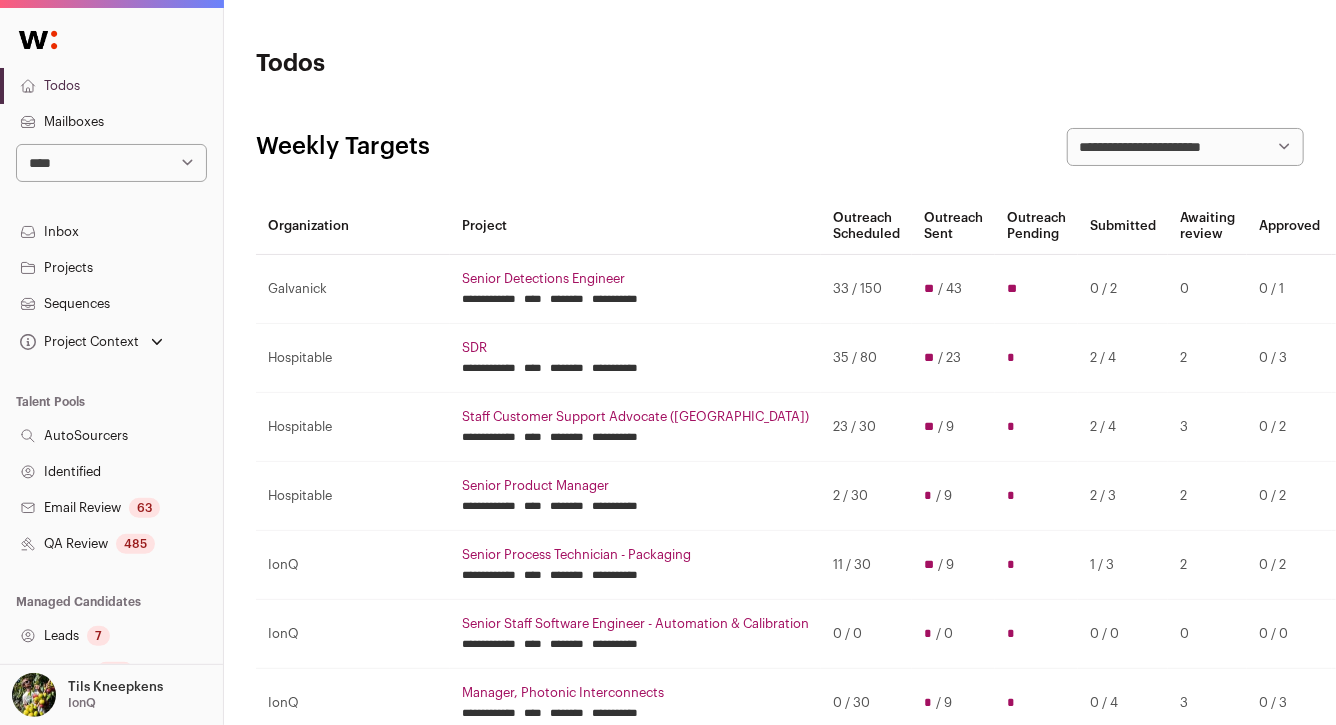 click on "485" at bounding box center [135, 544] 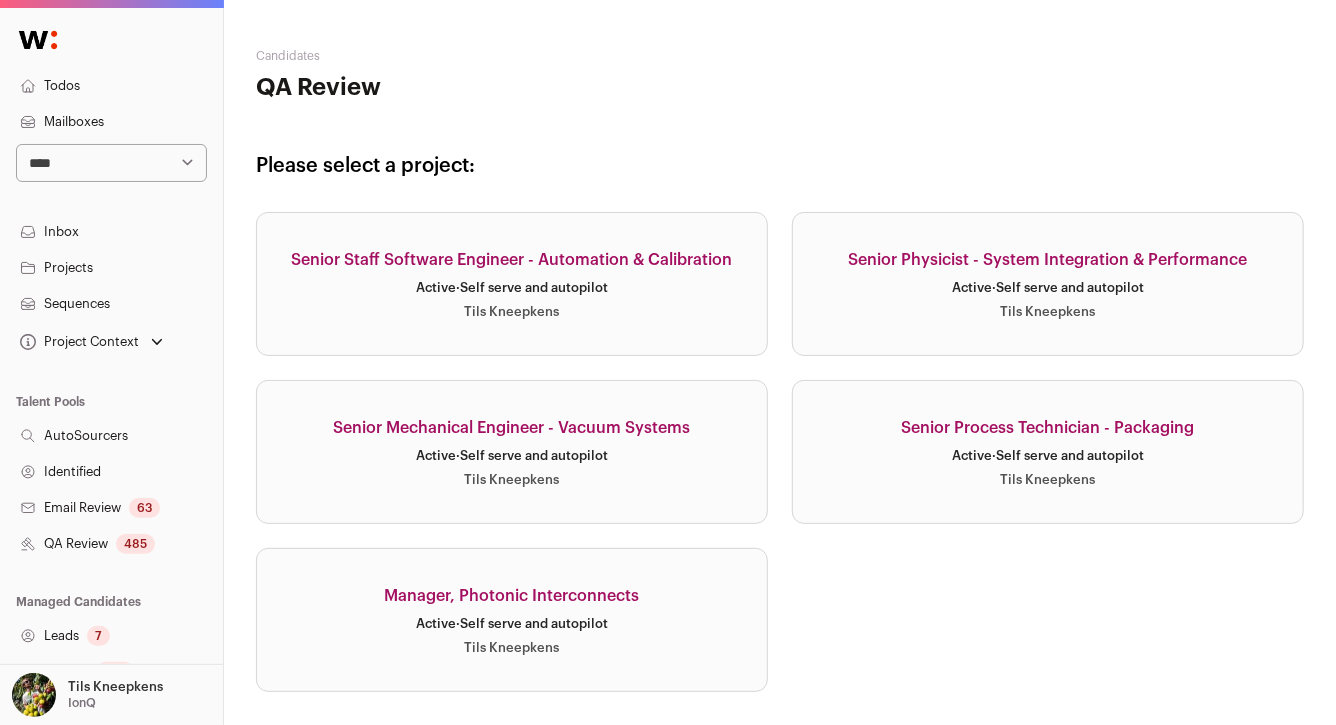 click on "Senior Process Technician - Packaging
Active
·
Self serve and autopilot
Tils Kneepkens" at bounding box center [1048, 452] 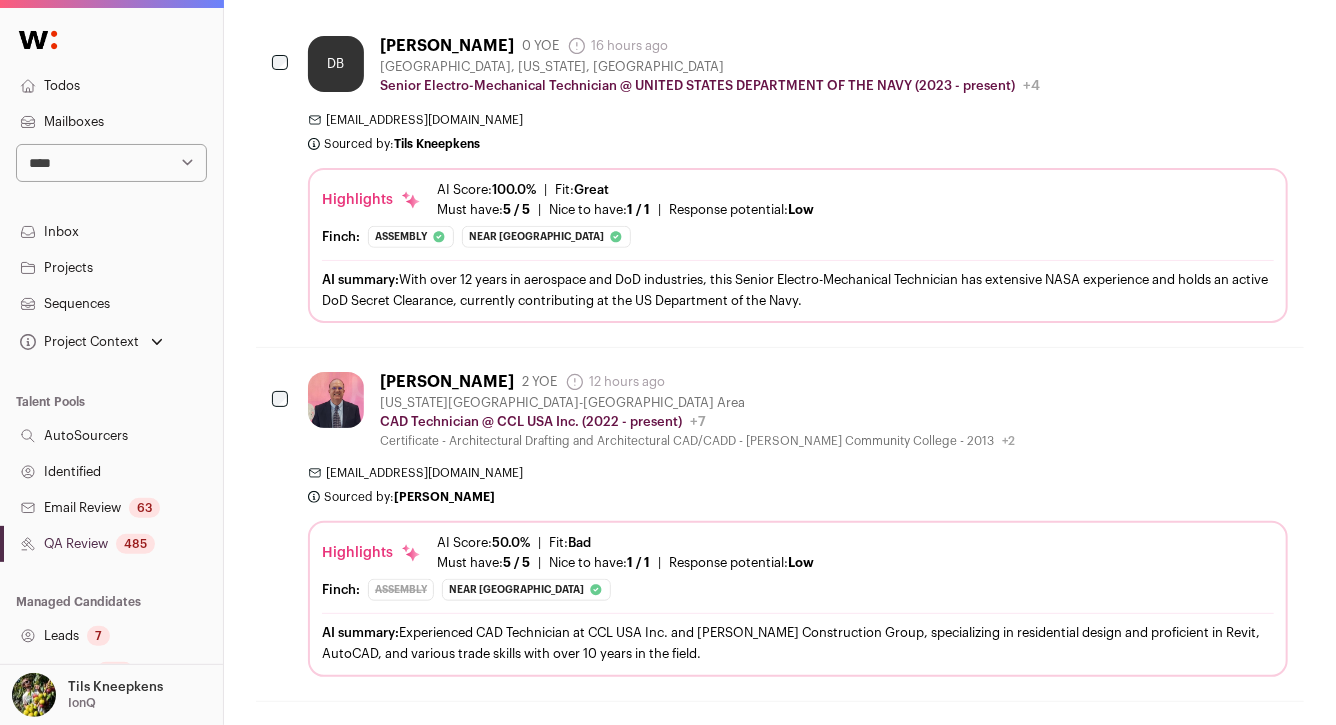 scroll, scrollTop: 617, scrollLeft: 0, axis: vertical 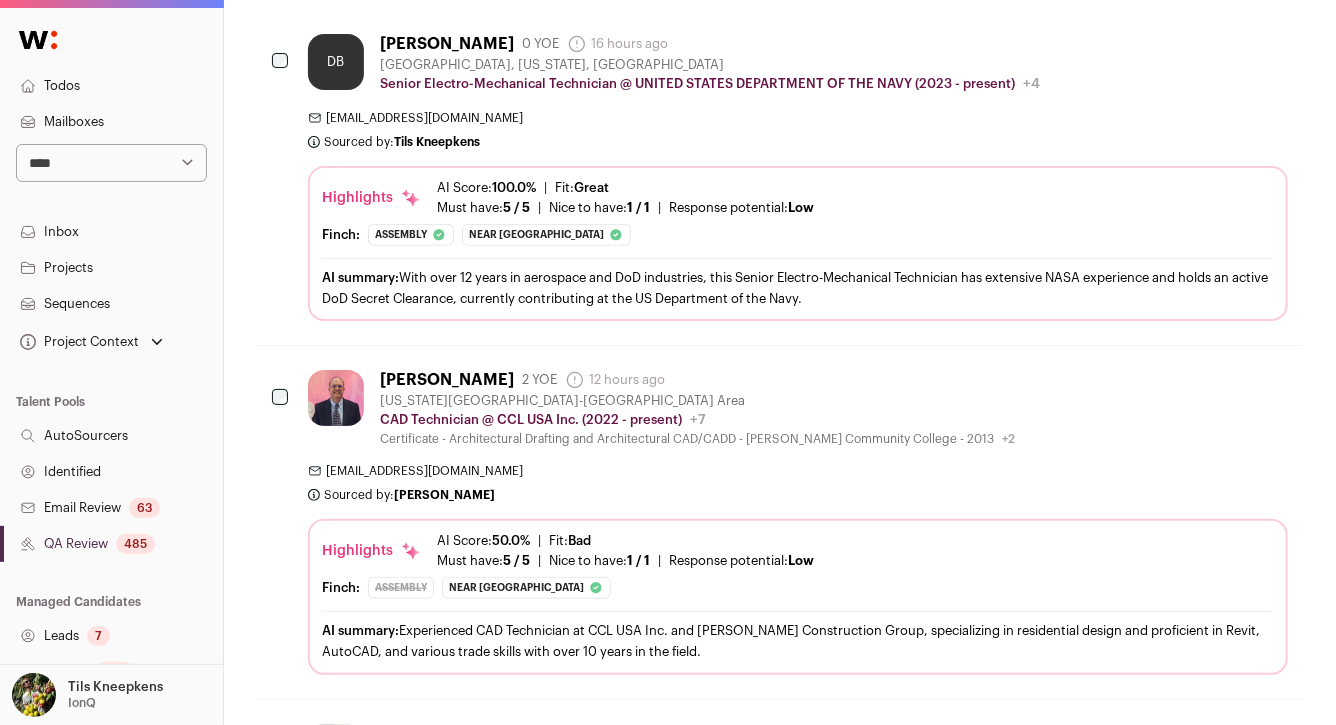click on "burtis1989@hotmail.com" at bounding box center [798, 118] 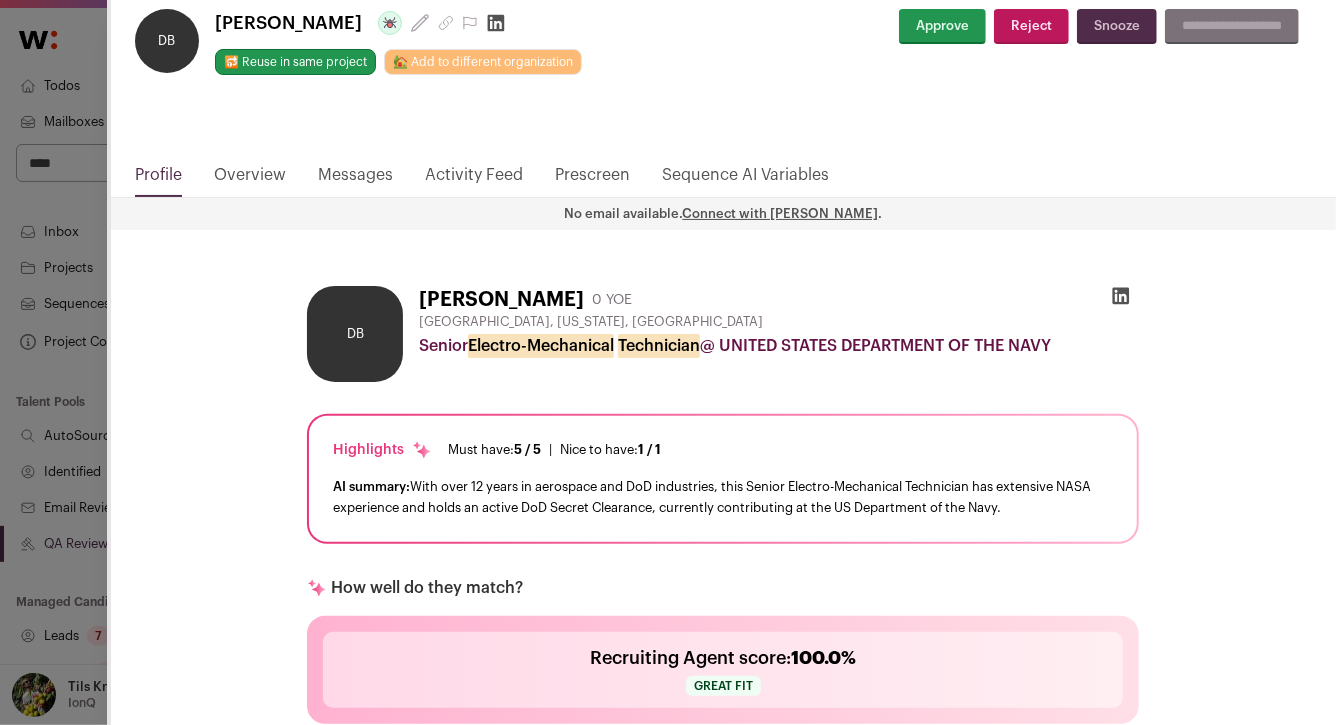 scroll, scrollTop: 0, scrollLeft: 0, axis: both 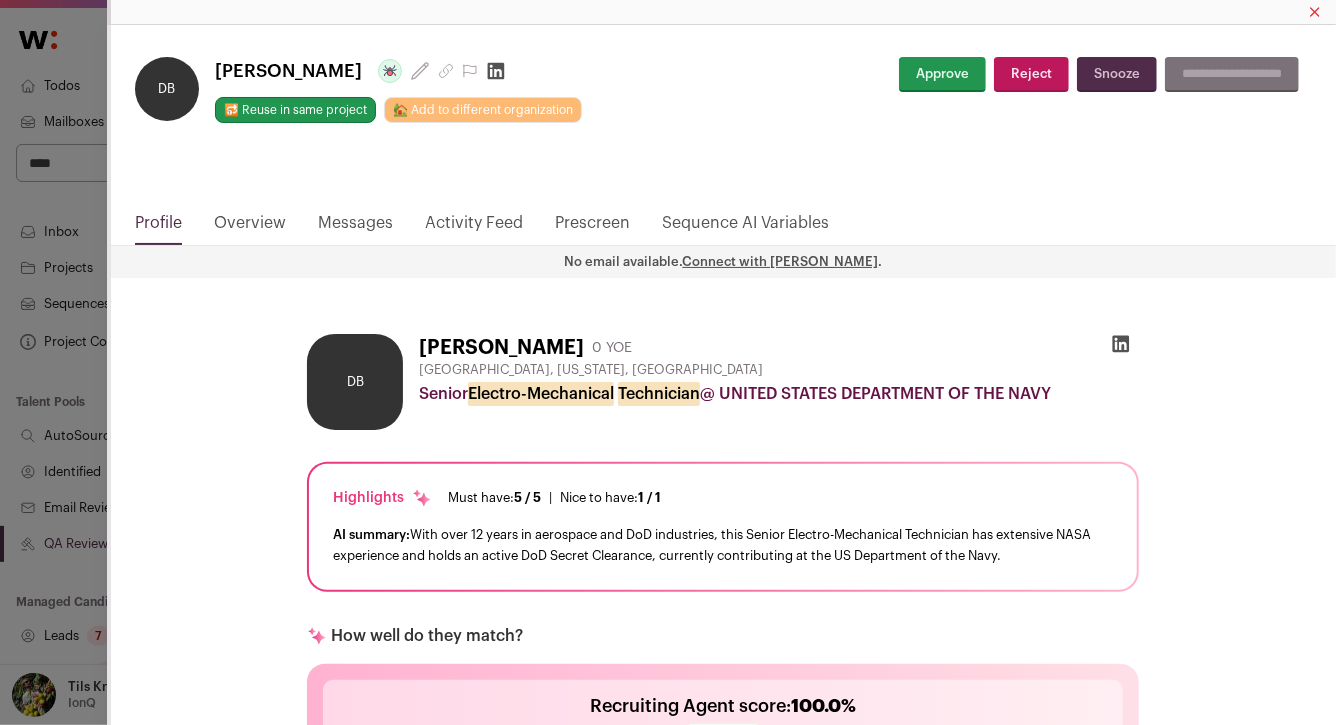 click on "Overview" at bounding box center (250, 228) 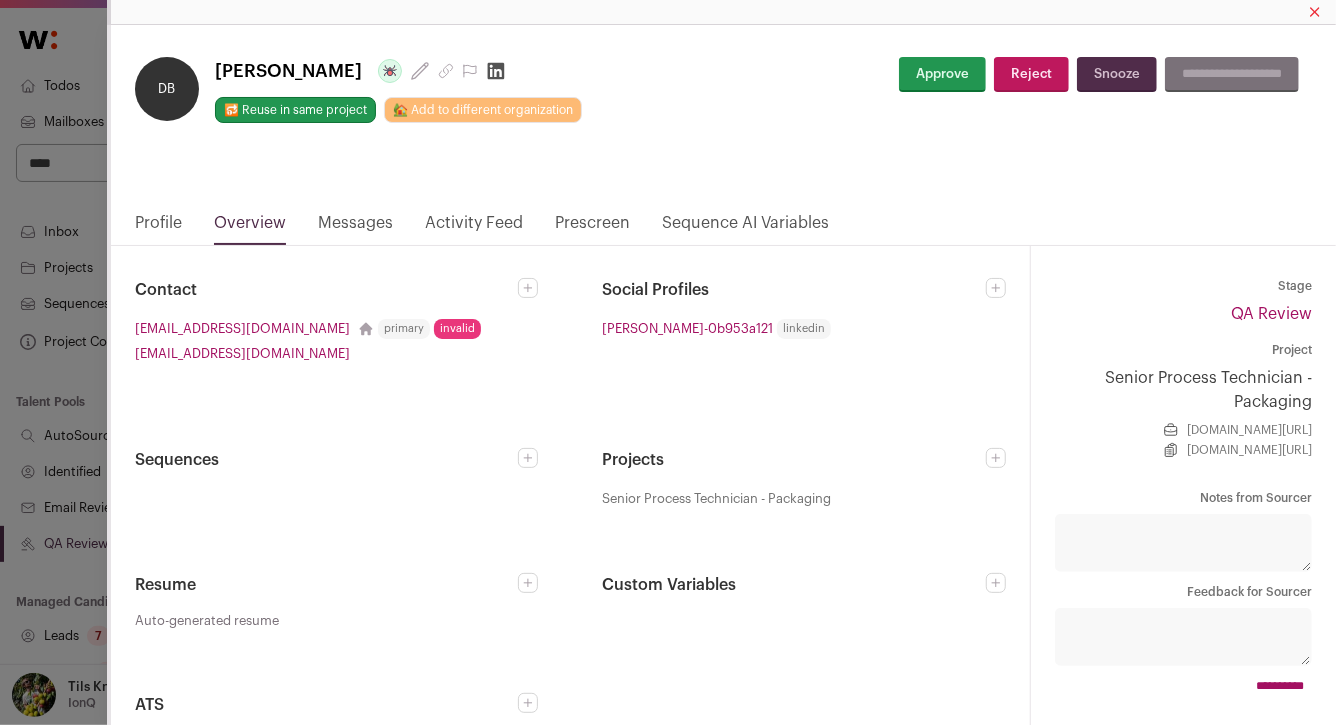 click on "Approve" at bounding box center (942, 74) 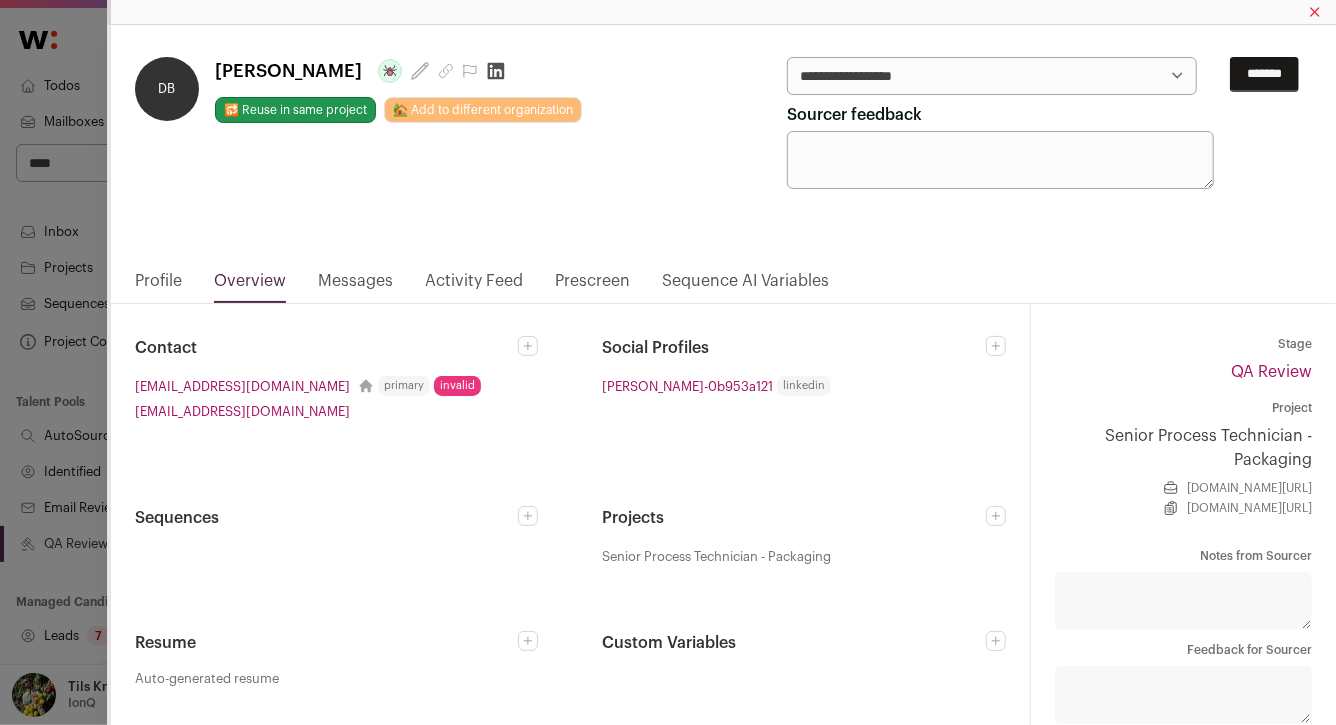 click on "**********" at bounding box center [991, 76] 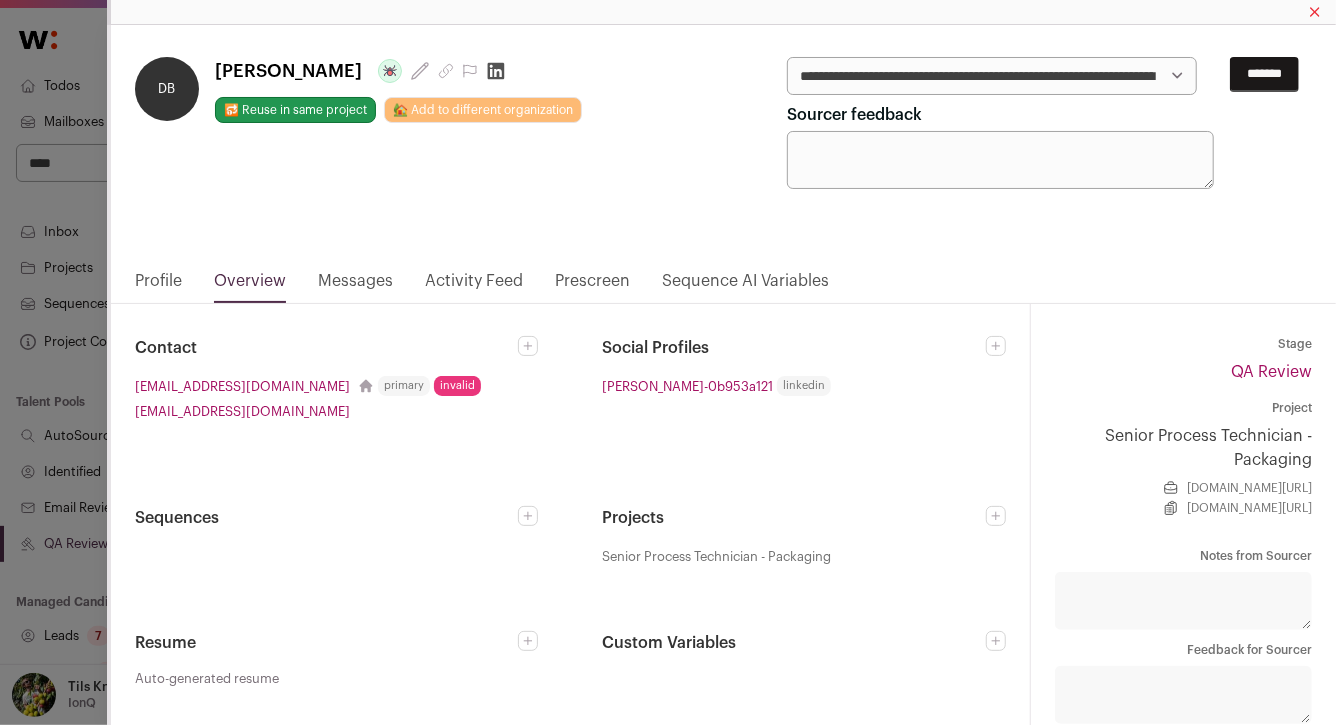click on "*******" at bounding box center (1264, 74) 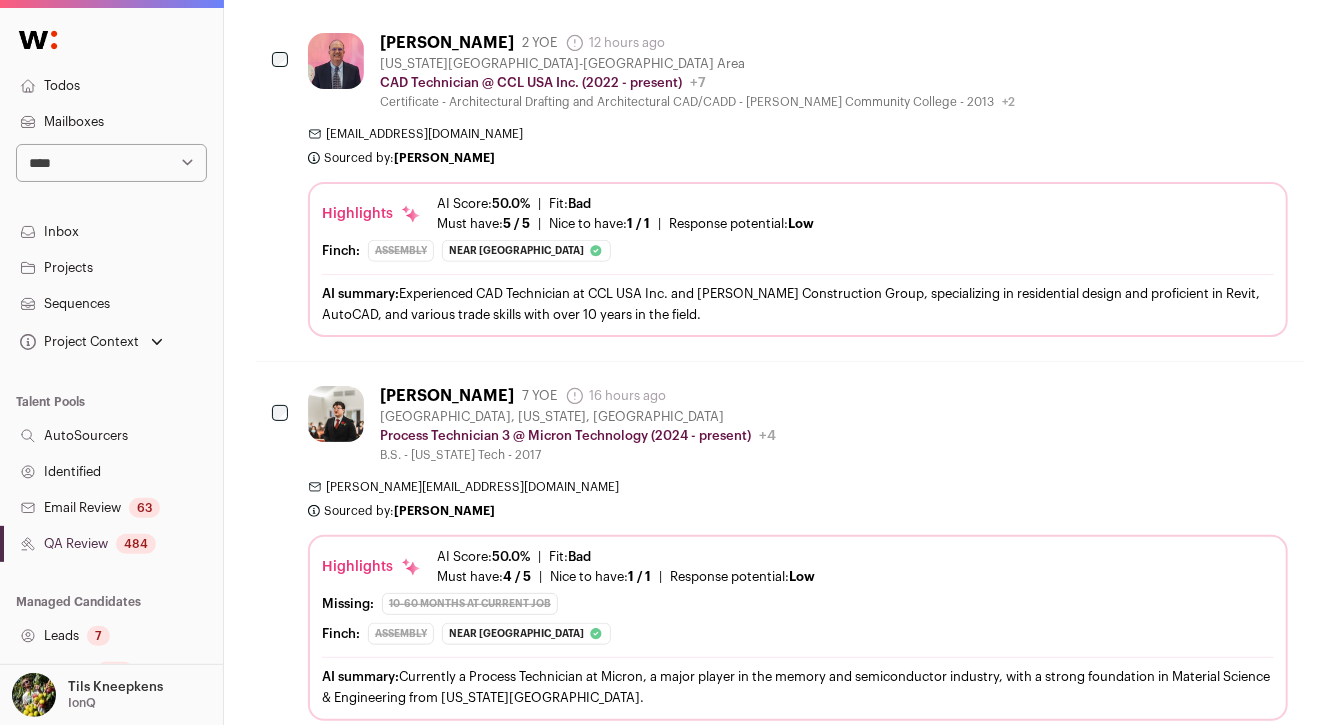scroll, scrollTop: 47, scrollLeft: 0, axis: vertical 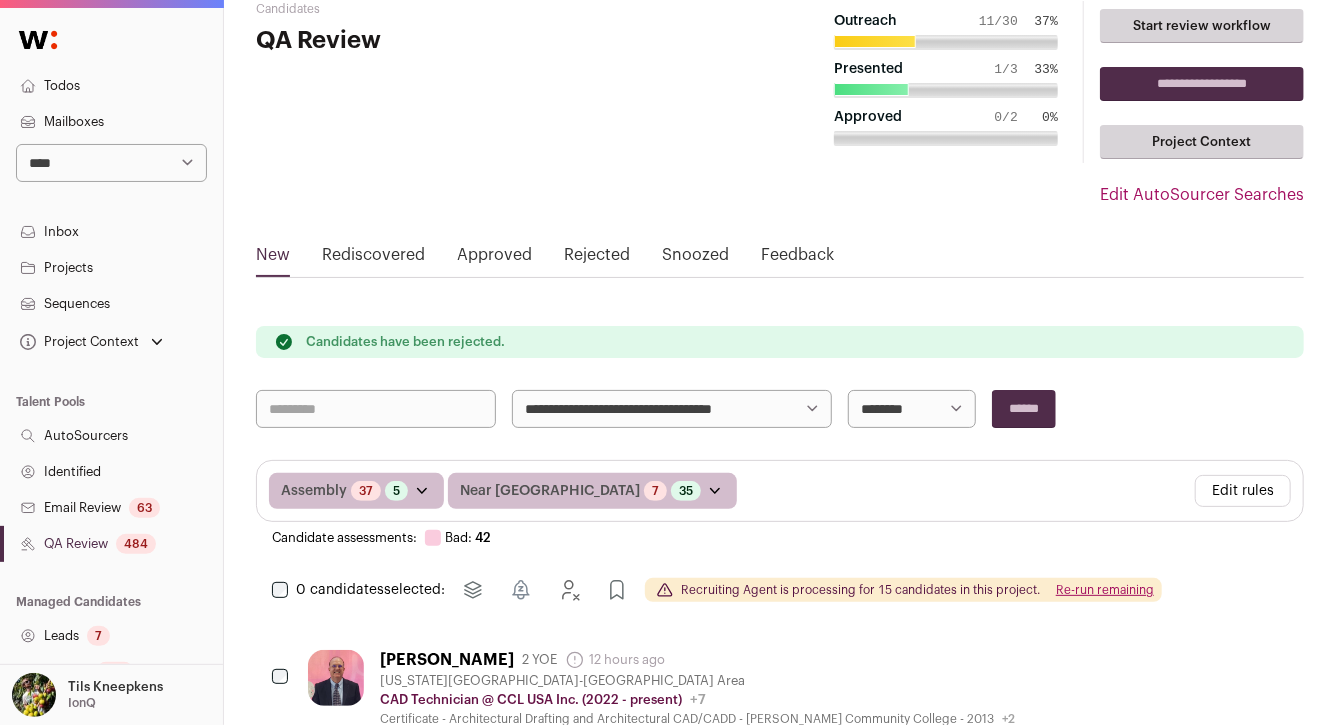 click on "Re-run remaining" at bounding box center (1105, 590) 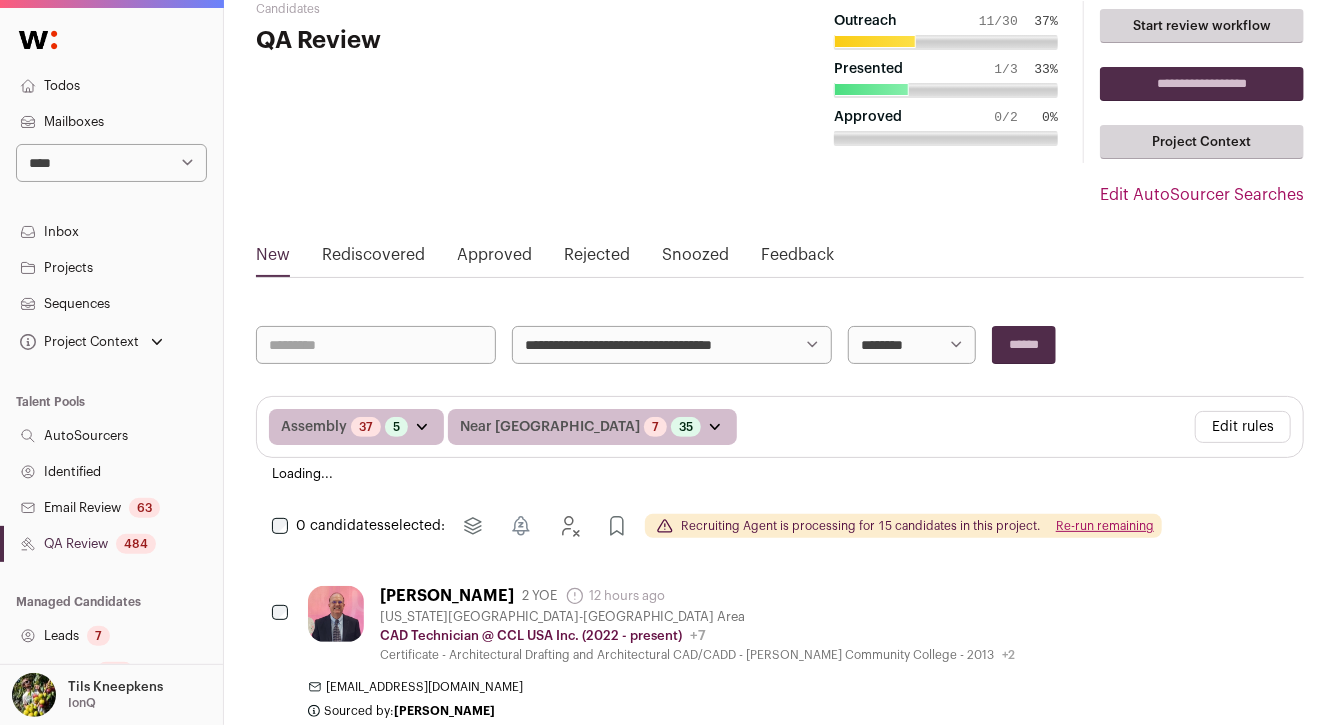 click on "**********" at bounding box center (672, 345) 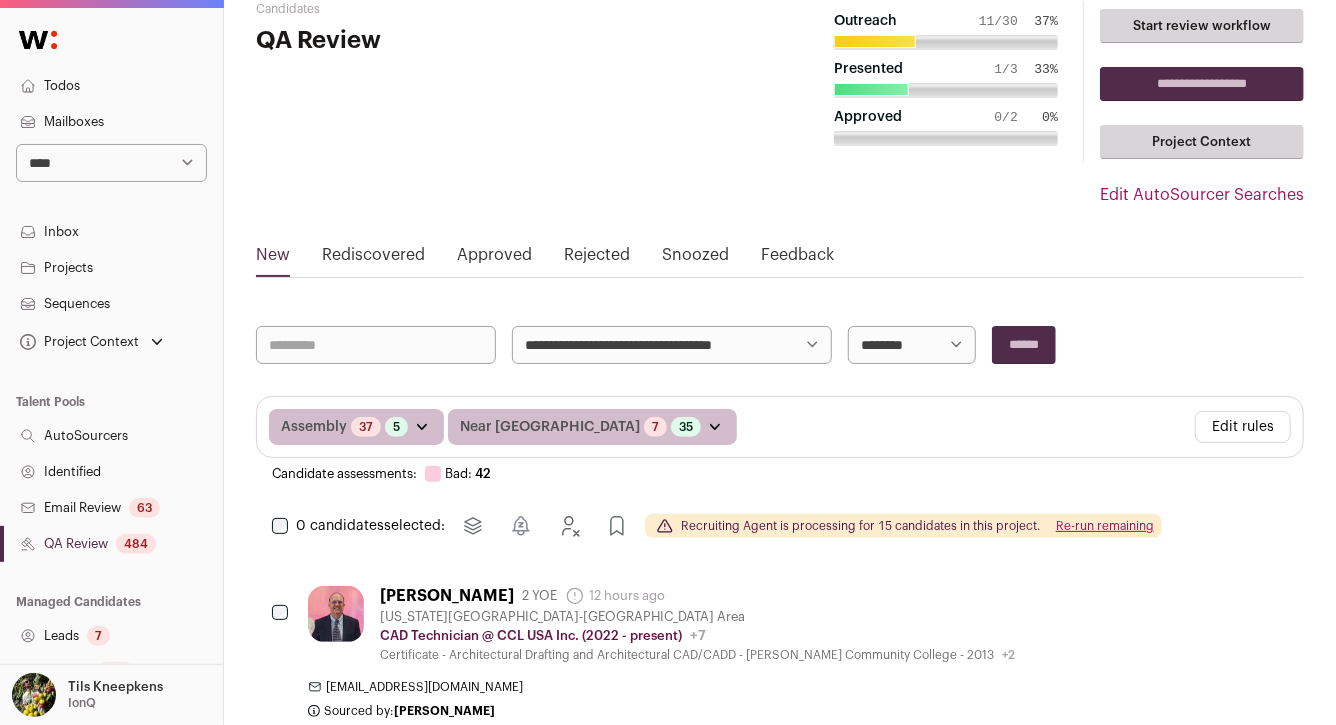 select on "*****" 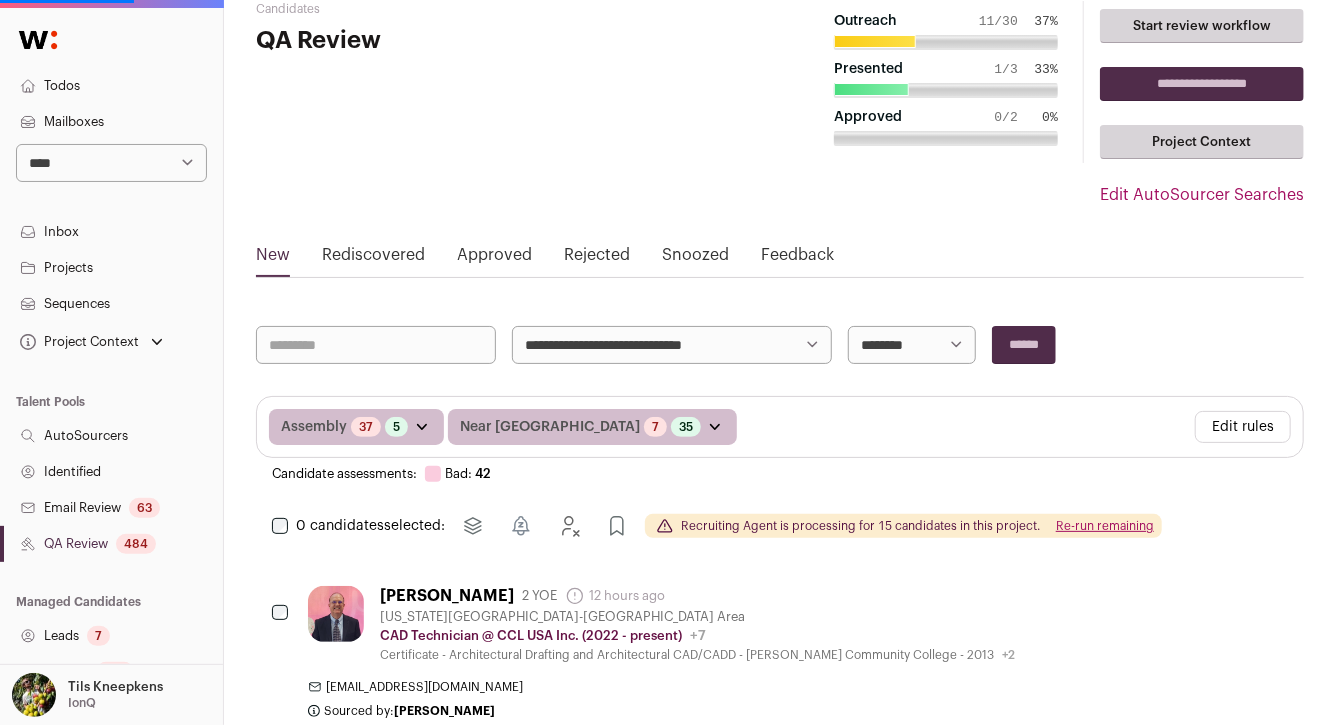 click on "******" at bounding box center (1024, 345) 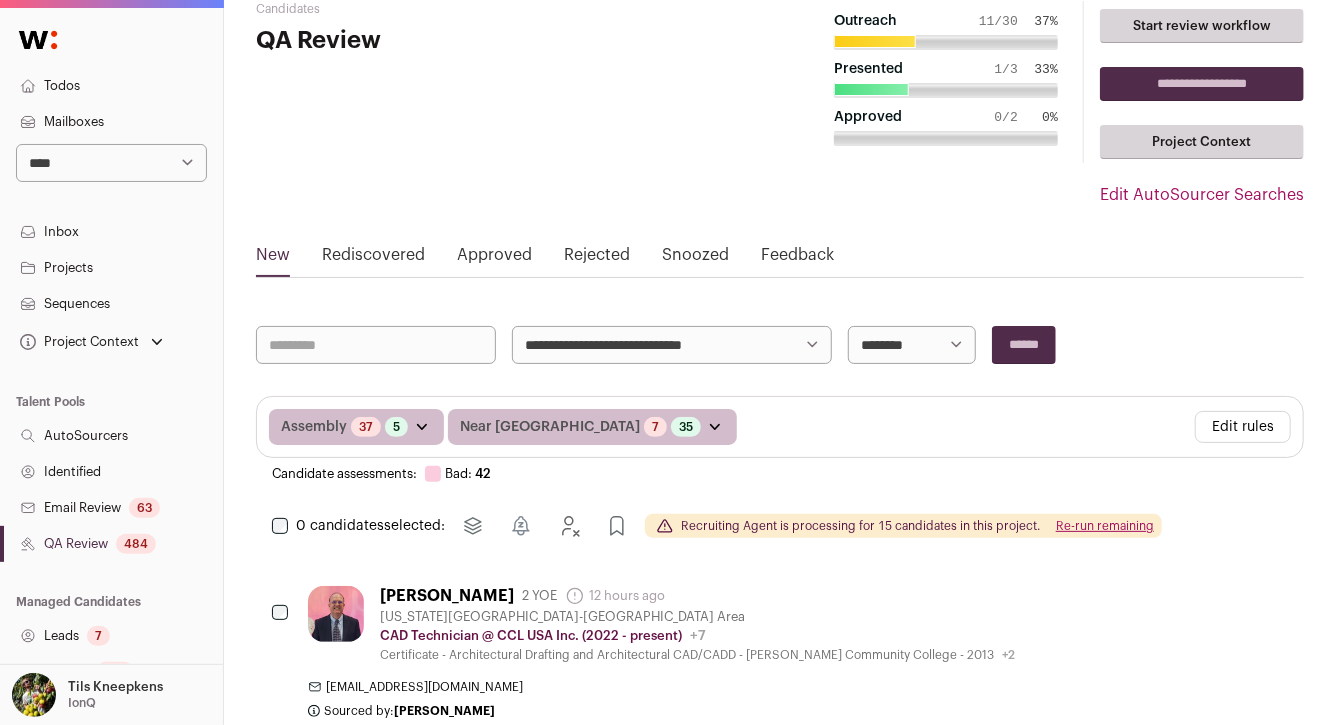scroll, scrollTop: 0, scrollLeft: 0, axis: both 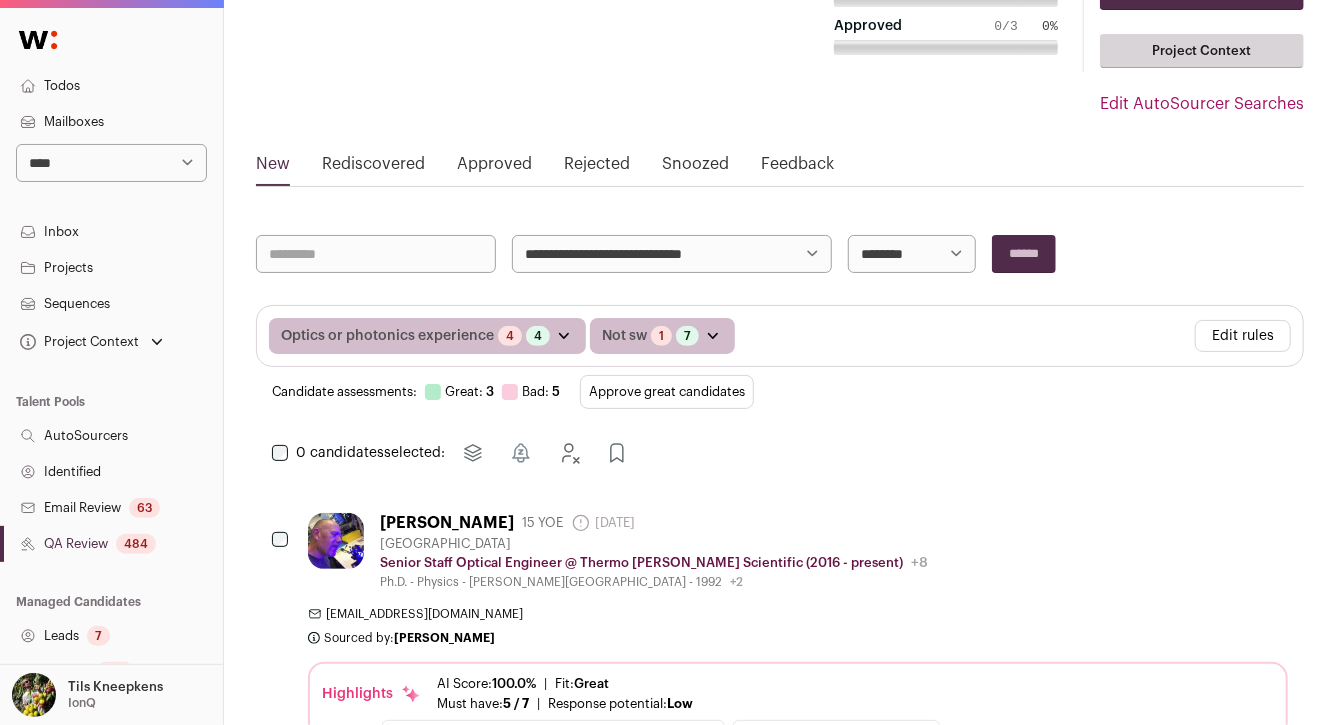 click on "Approve great candidates" at bounding box center [667, 392] 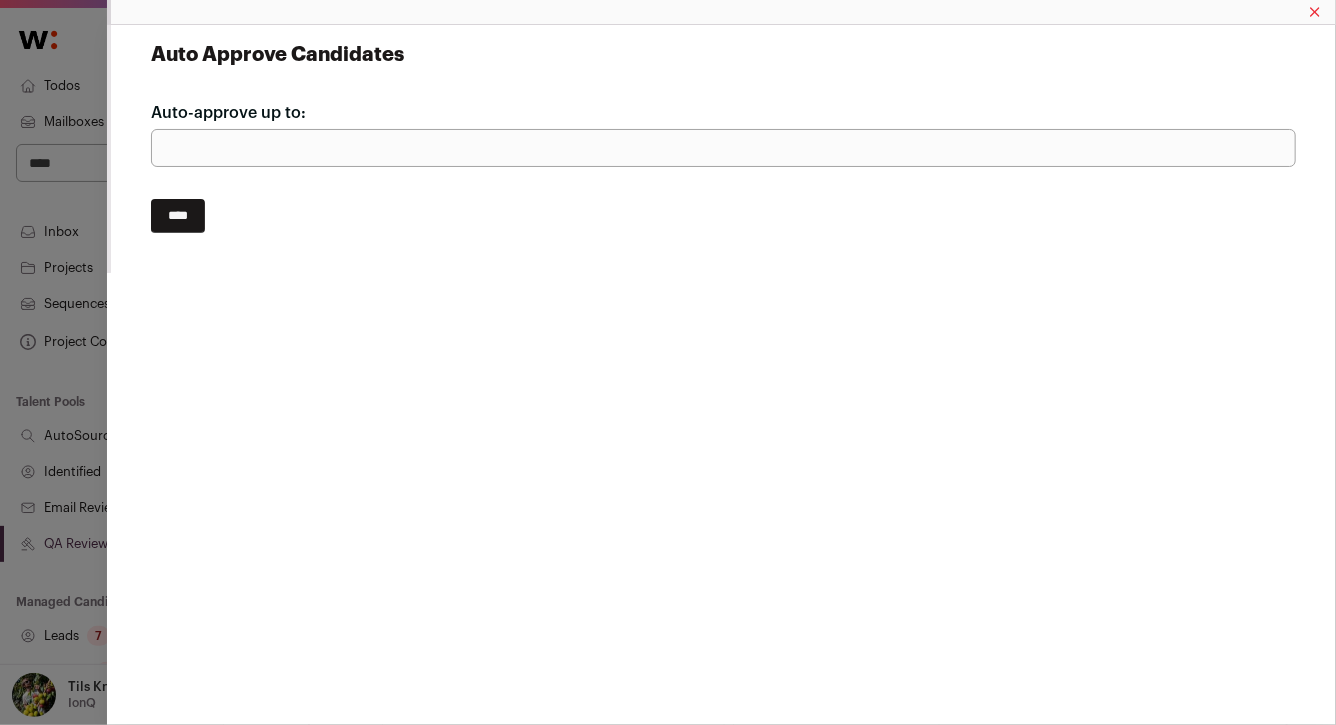 click on "****" at bounding box center (178, 216) 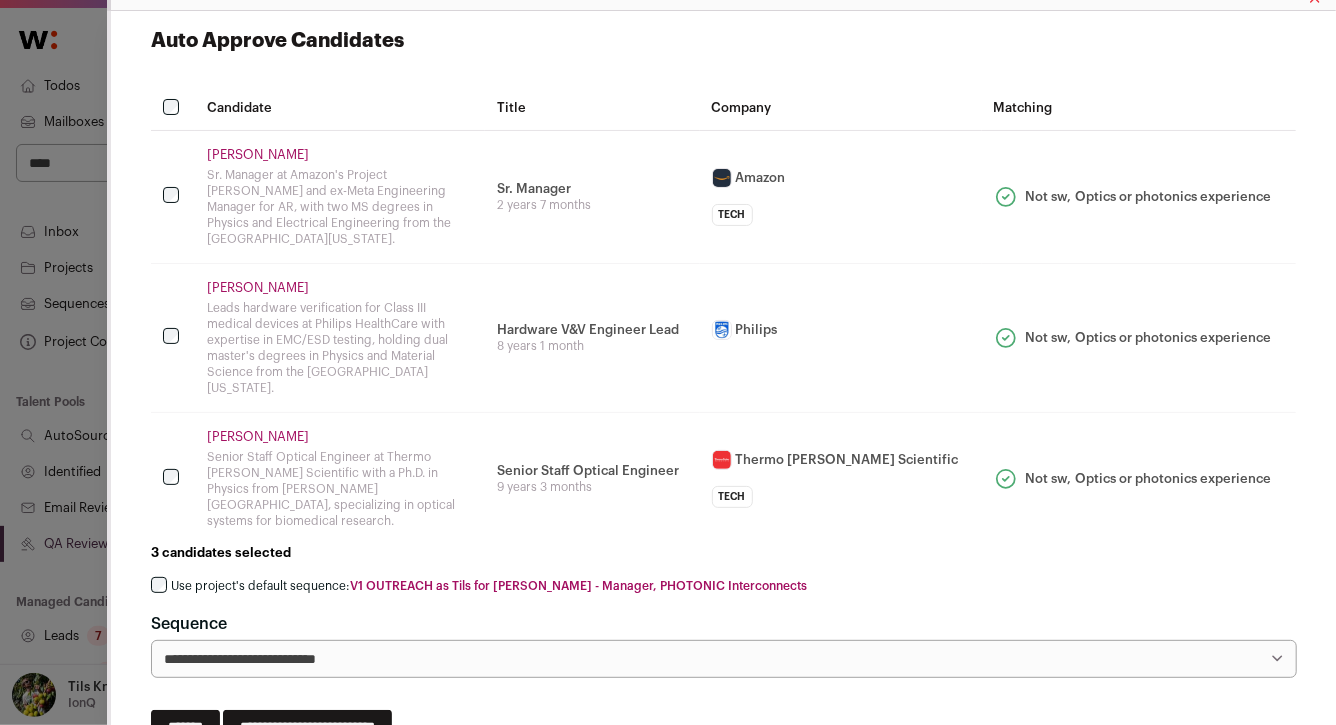 scroll, scrollTop: 16, scrollLeft: 0, axis: vertical 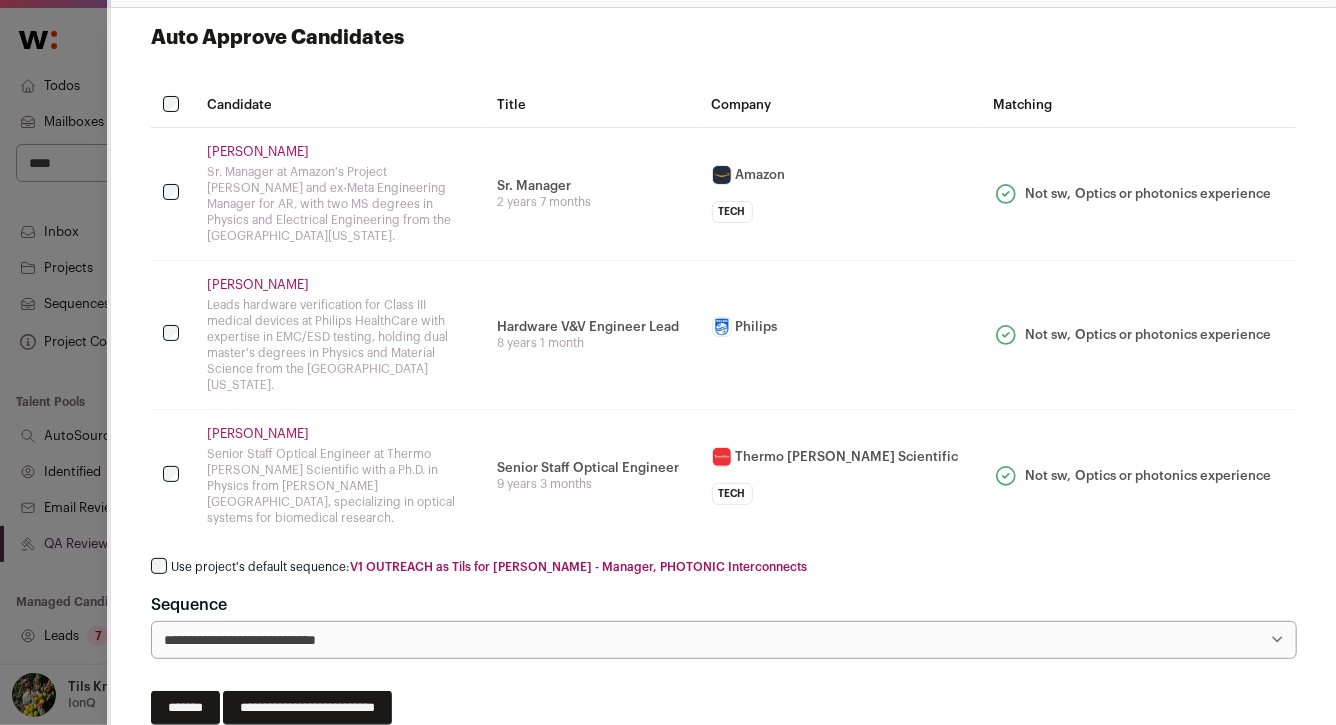 click on "**********" at bounding box center (307, 708) 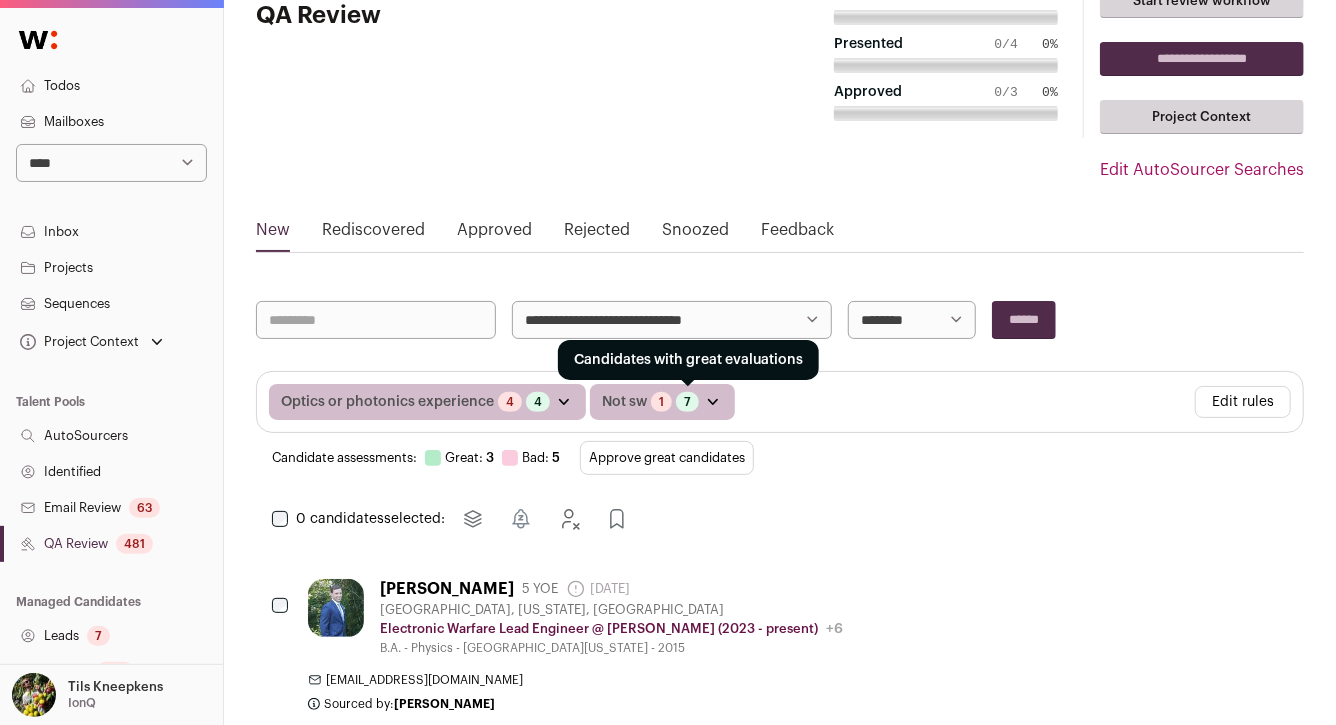 scroll, scrollTop: 0, scrollLeft: 0, axis: both 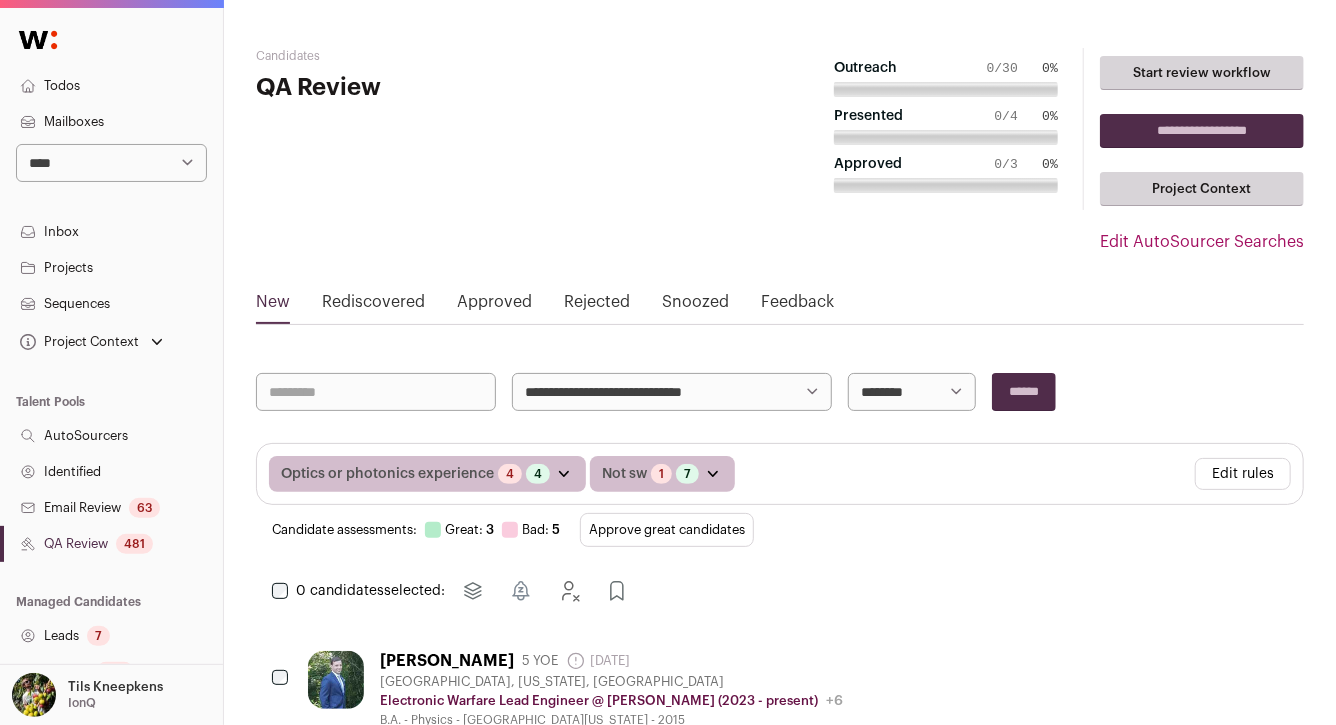 click on "**********" at bounding box center [780, 1312] 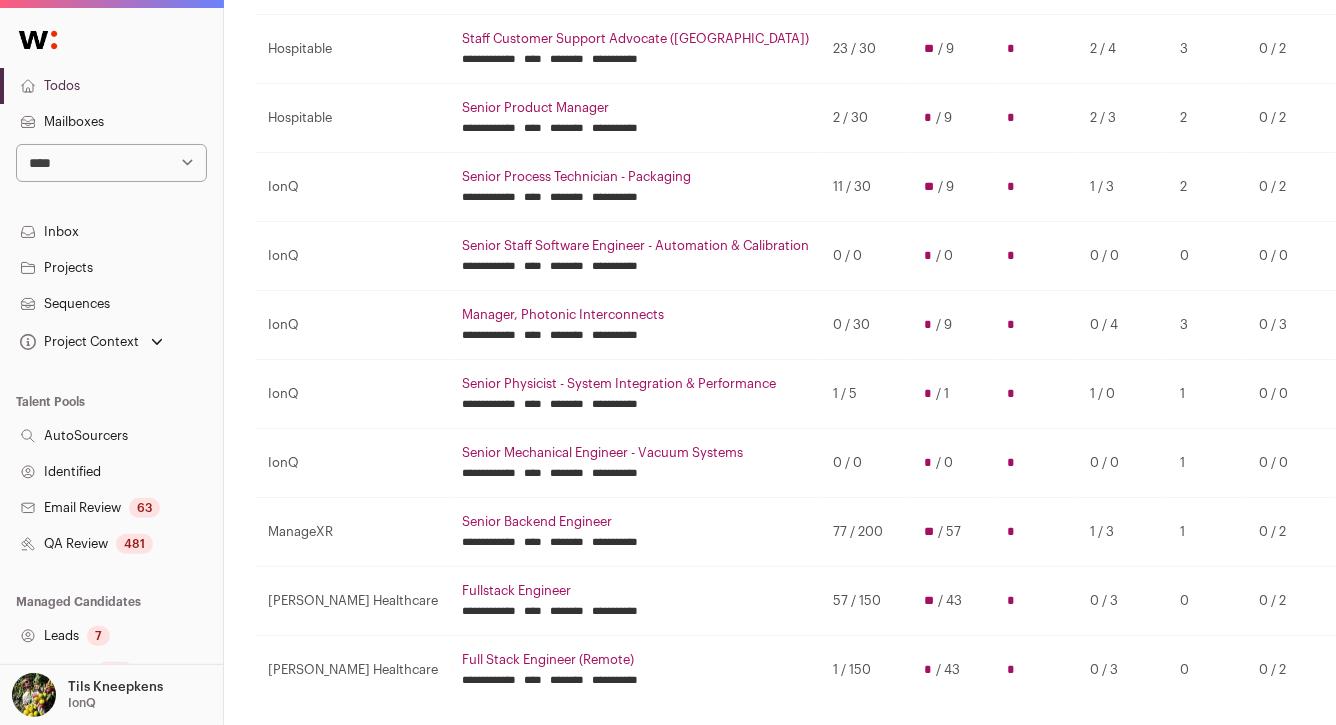 scroll, scrollTop: 381, scrollLeft: 0, axis: vertical 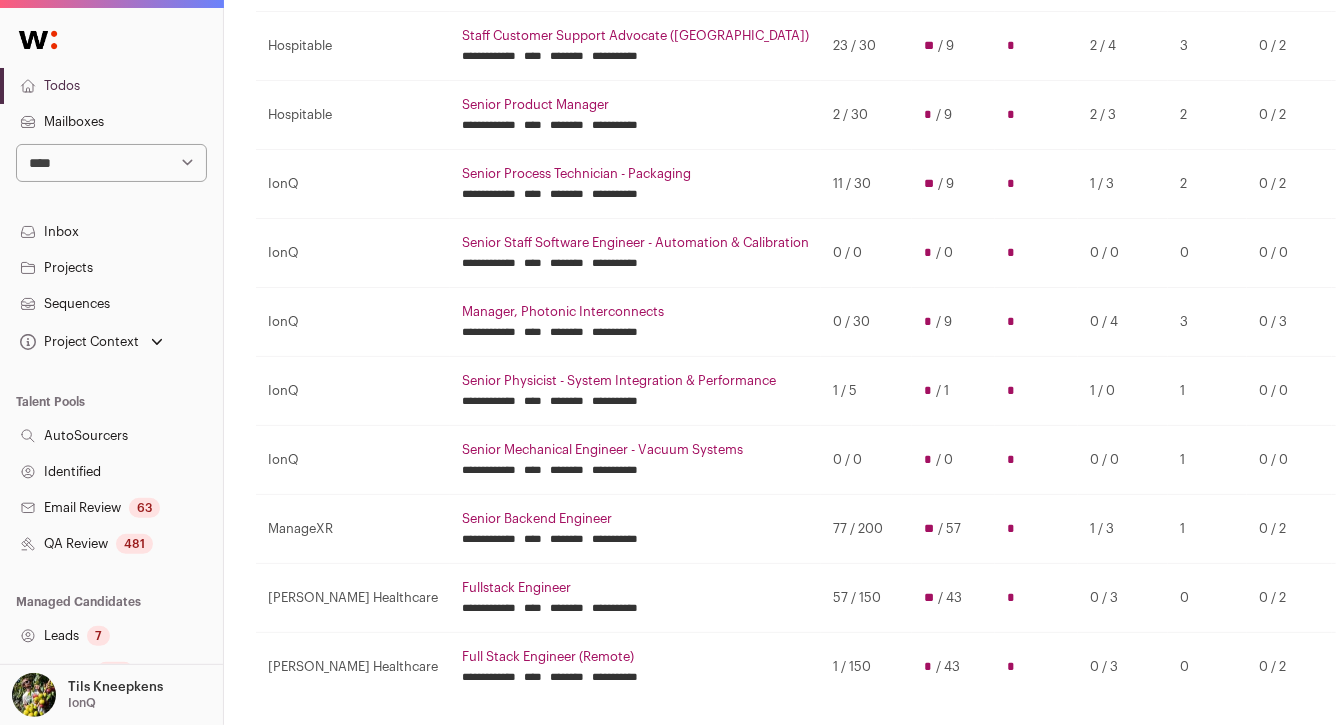 click on "Senior Product Manager" at bounding box center (635, 105) 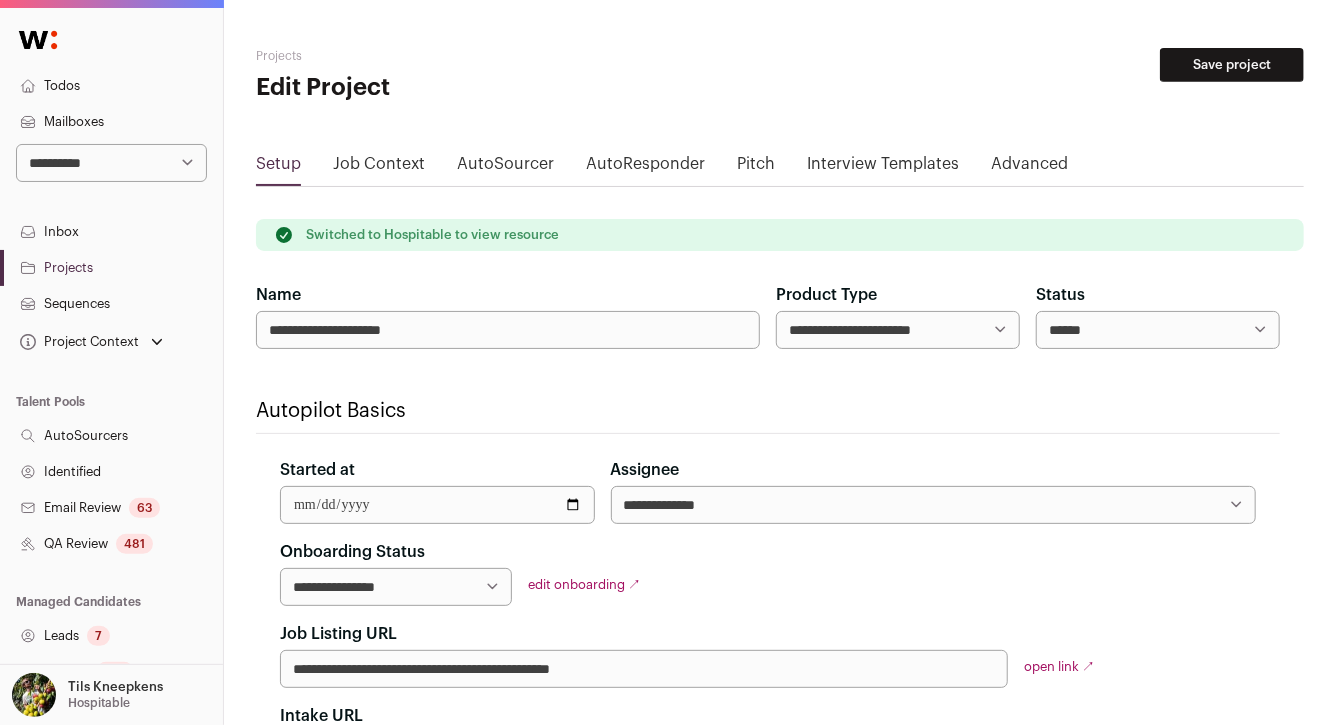 click on "QA Review
481" at bounding box center [111, 544] 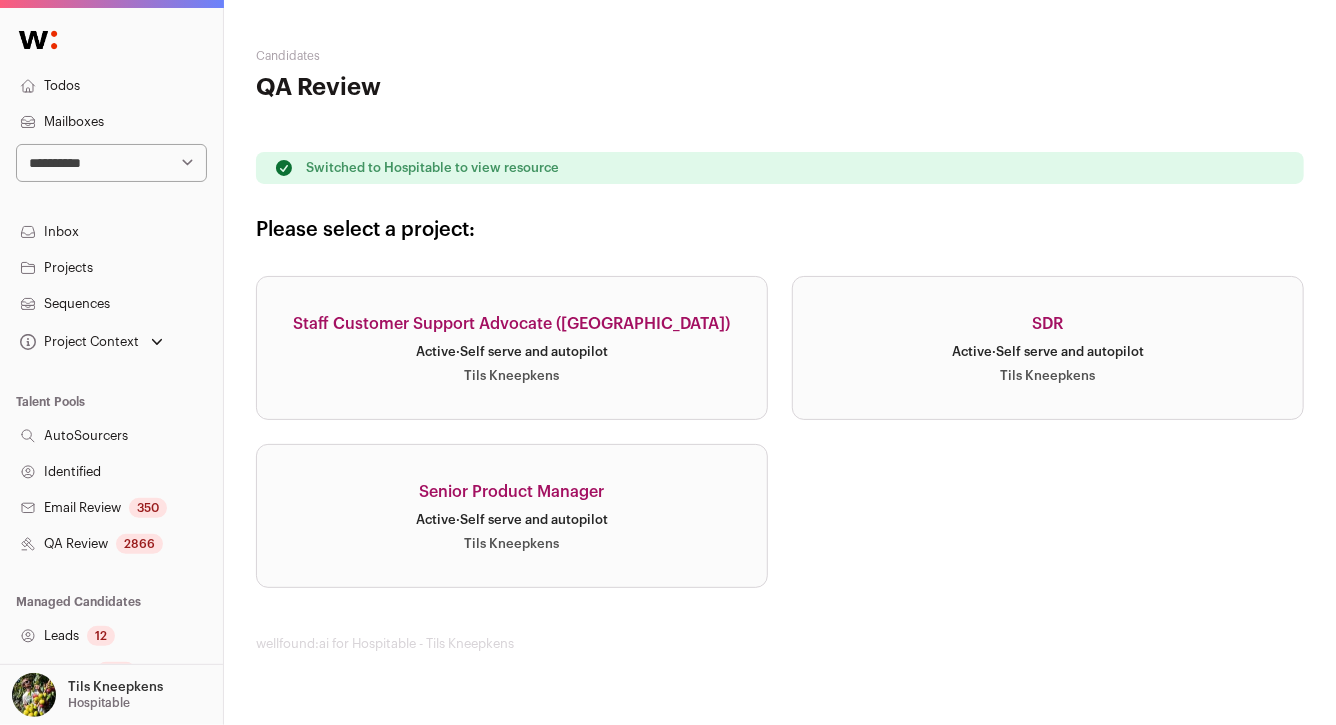 click on "Senior Product Manager
Active
·
Self serve and autopilot
Tils Kneepkens" at bounding box center [512, 516] 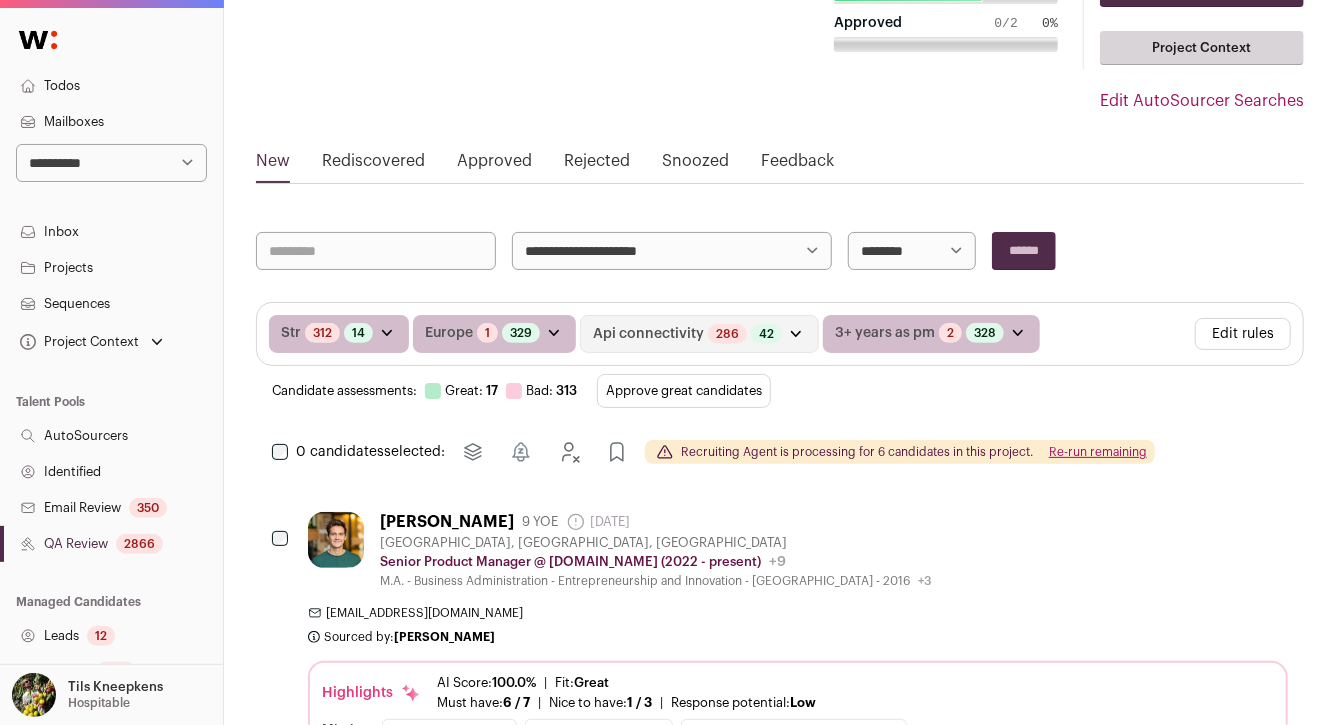 scroll, scrollTop: 0, scrollLeft: 0, axis: both 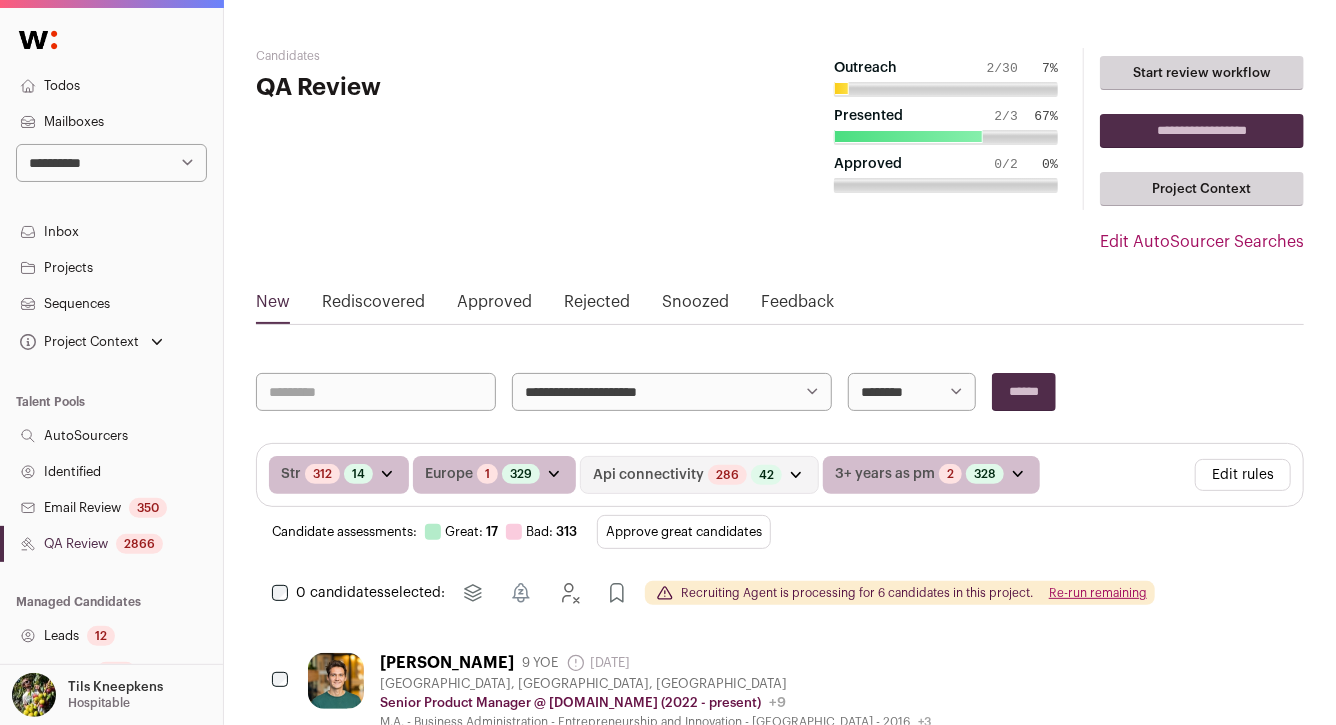 click on "Edit rules" at bounding box center (1243, 475) 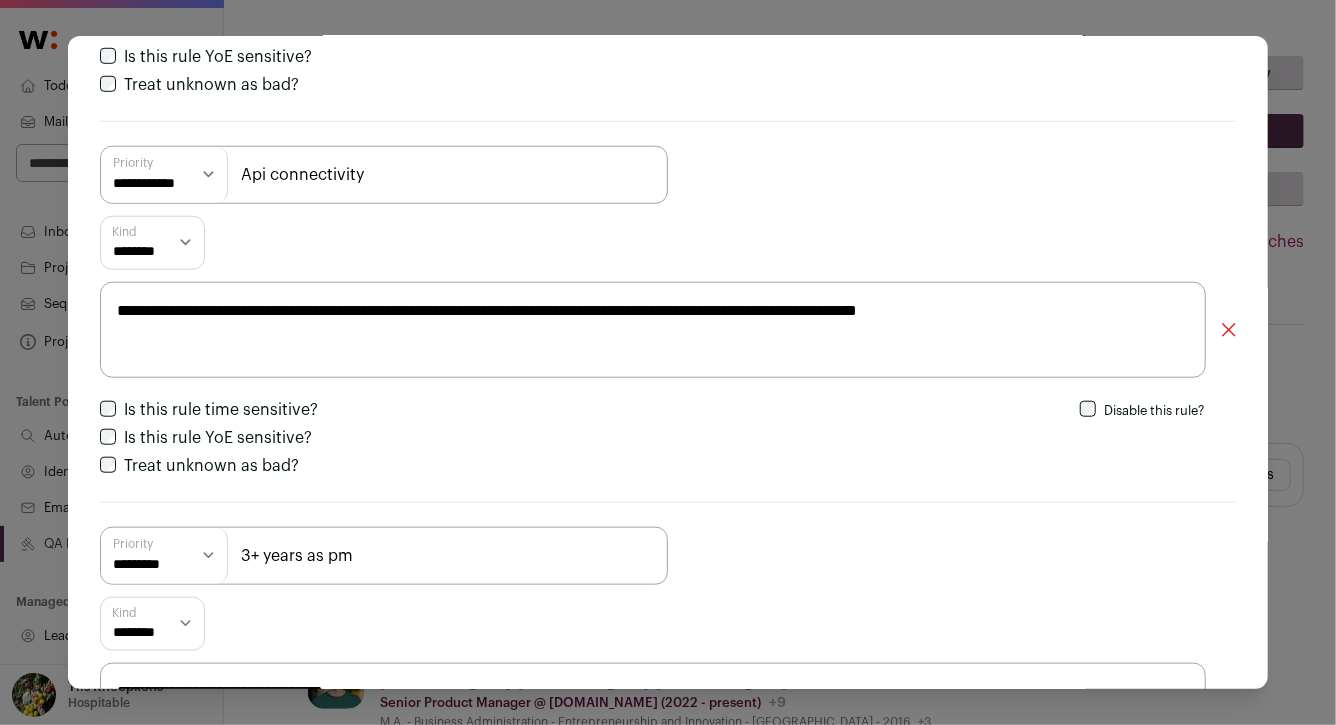 scroll, scrollTop: 792, scrollLeft: 0, axis: vertical 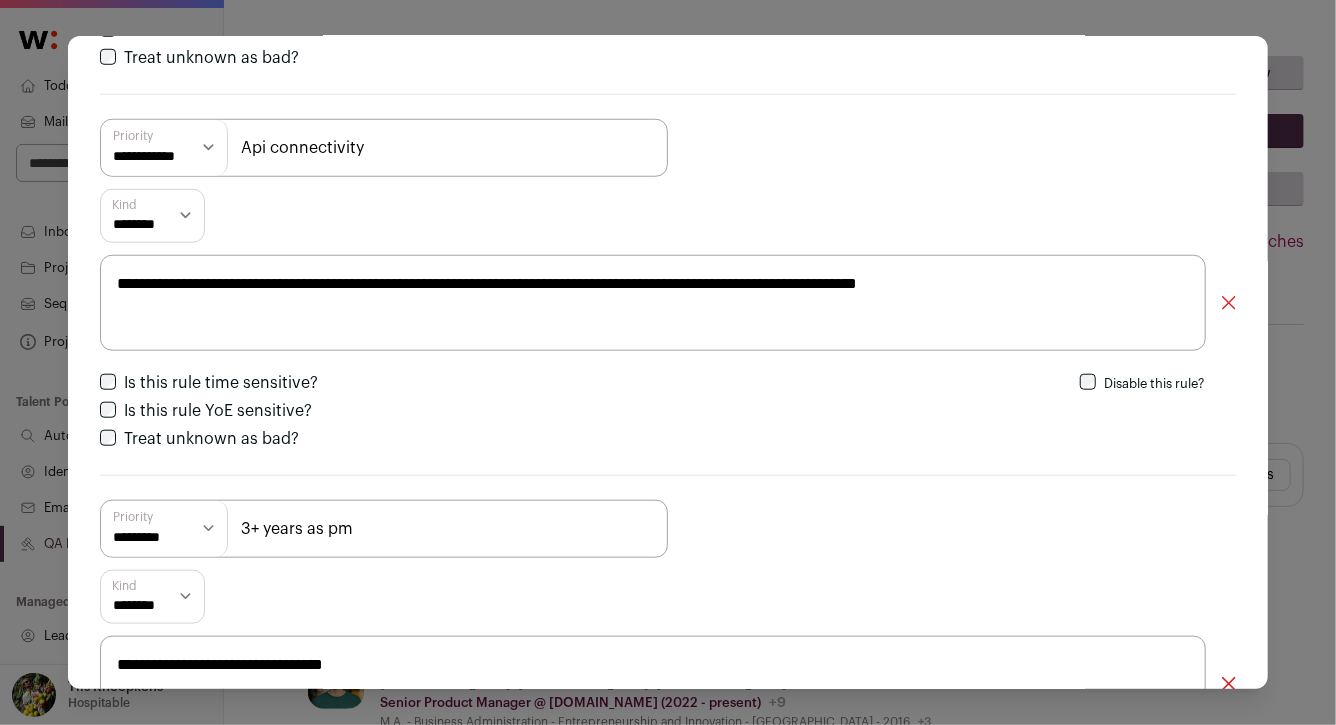 click on "**********" at bounding box center (164, 148) 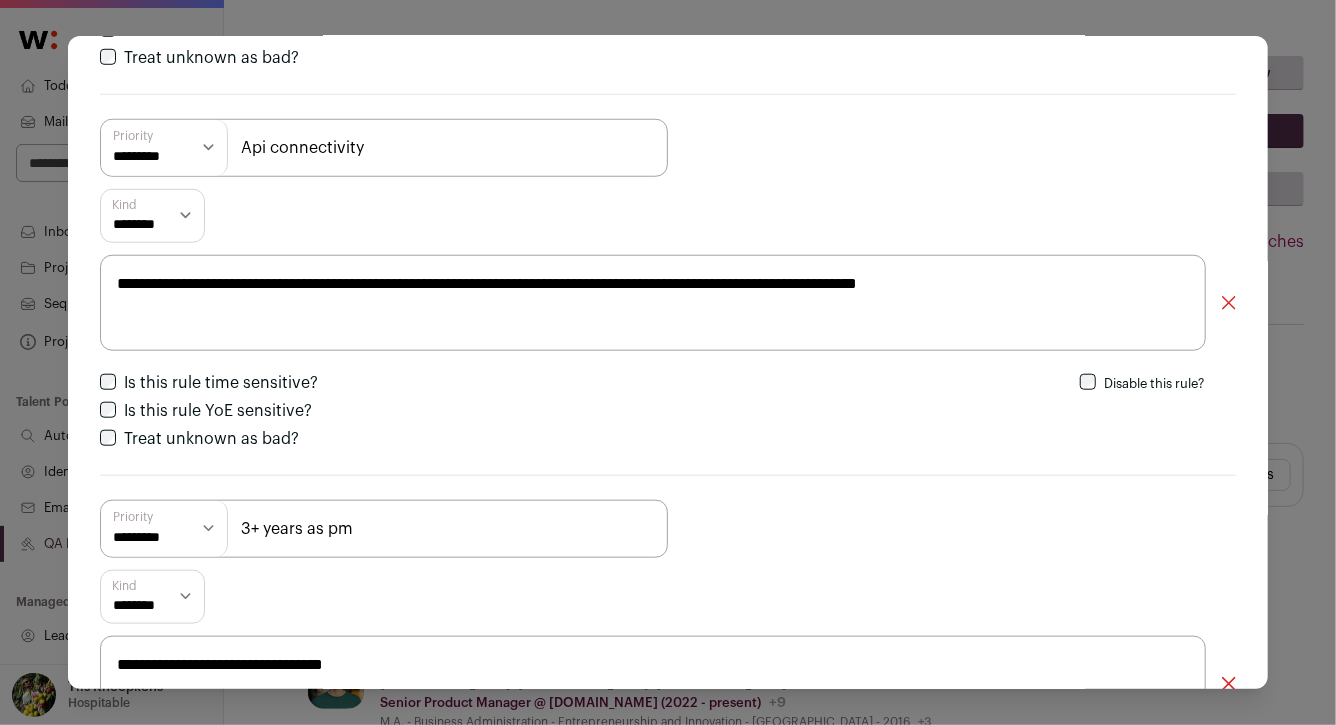 click on "Kind
********
***
*******" at bounding box center (668, 216) 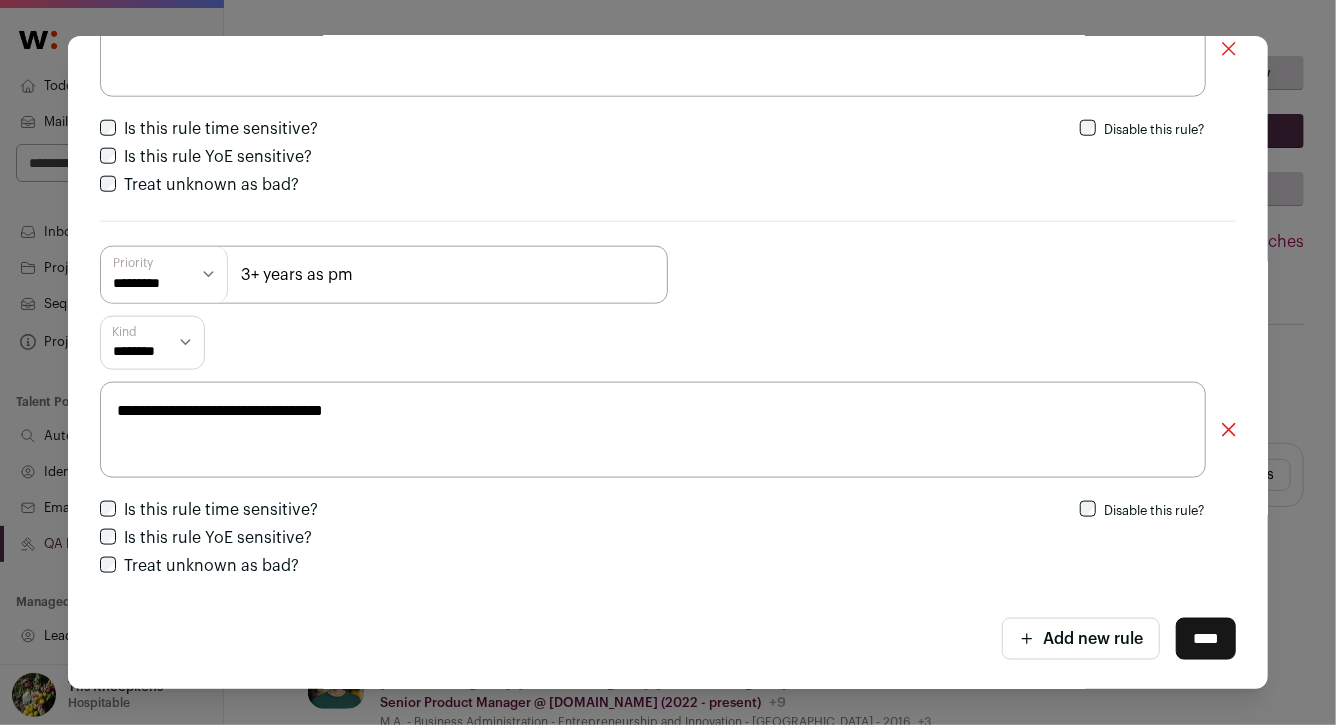 click on "****" at bounding box center (1206, 639) 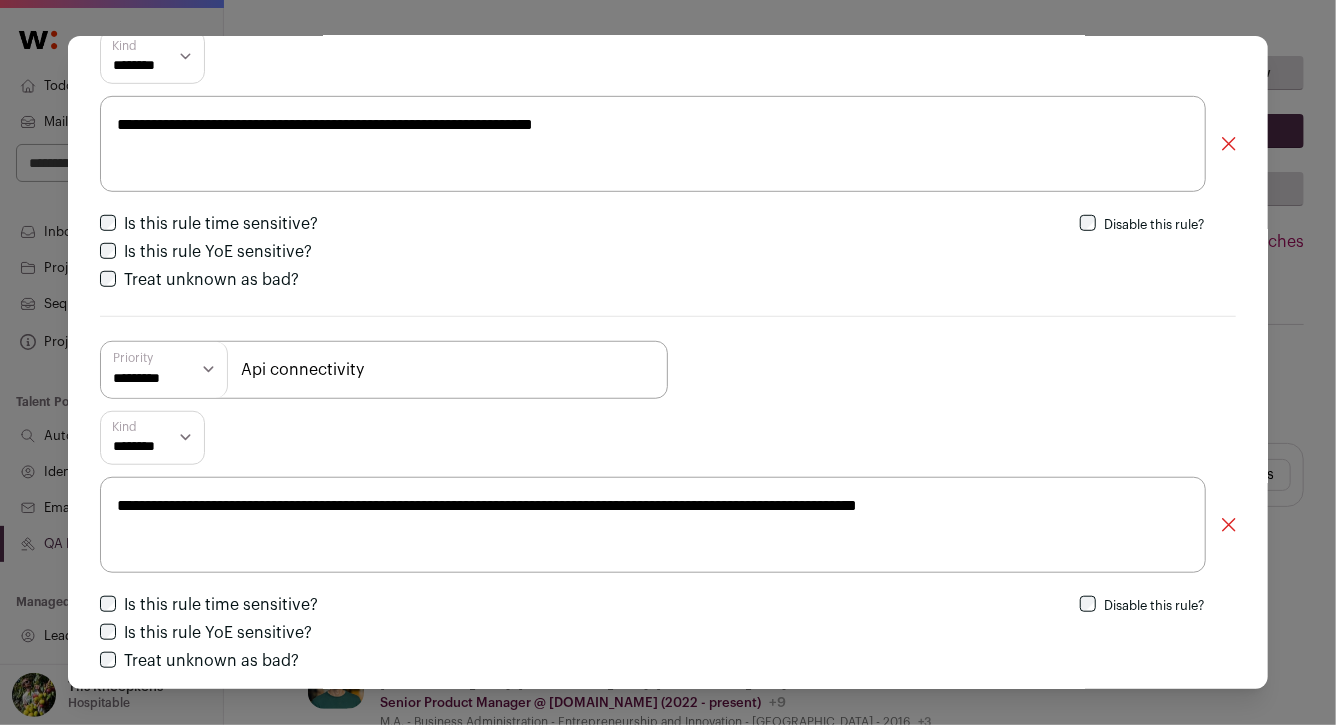 scroll, scrollTop: 0, scrollLeft: 0, axis: both 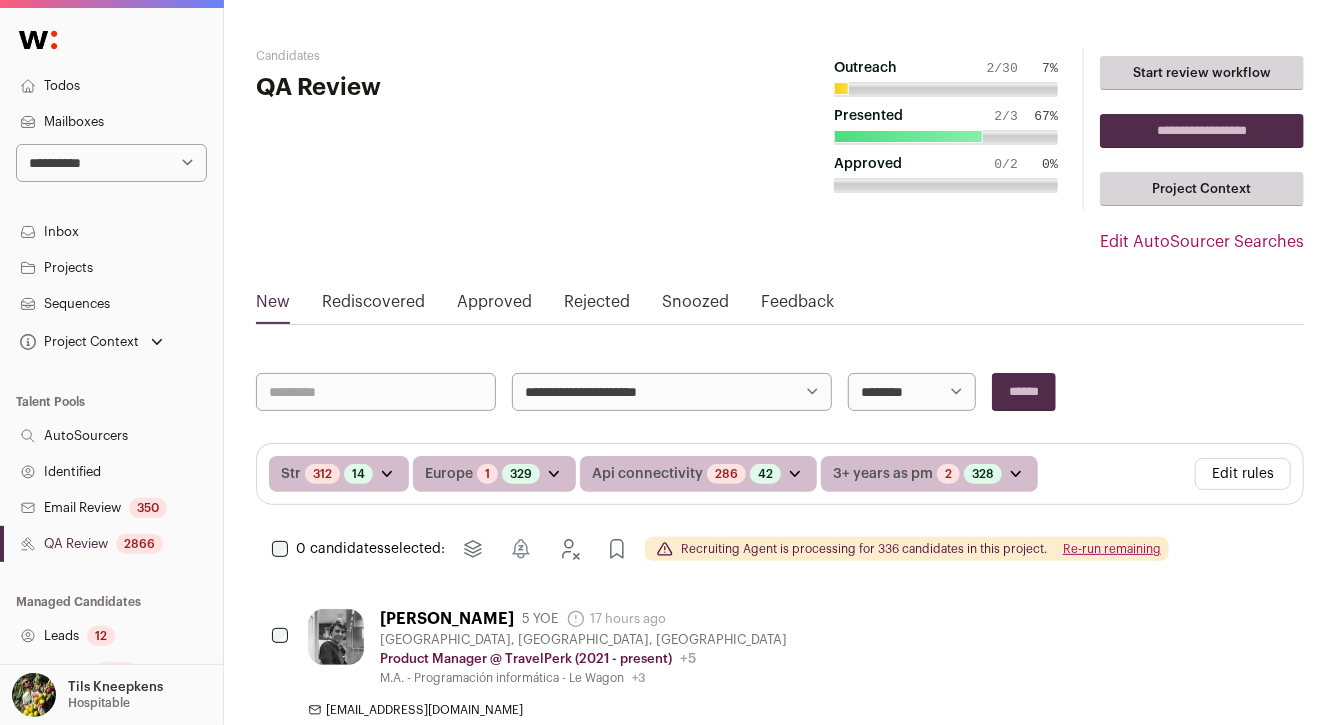 click on "Re-run remaining" at bounding box center (1112, 549) 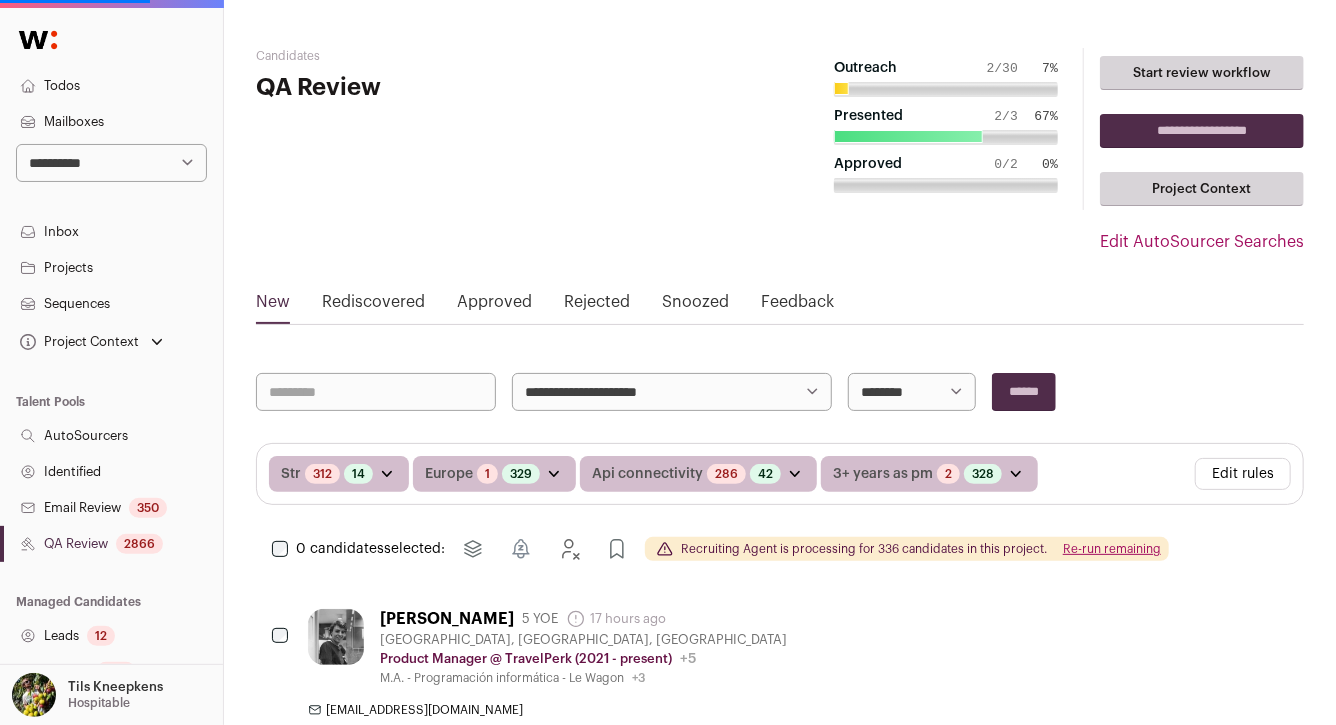 click on "**********" at bounding box center (111, 163) 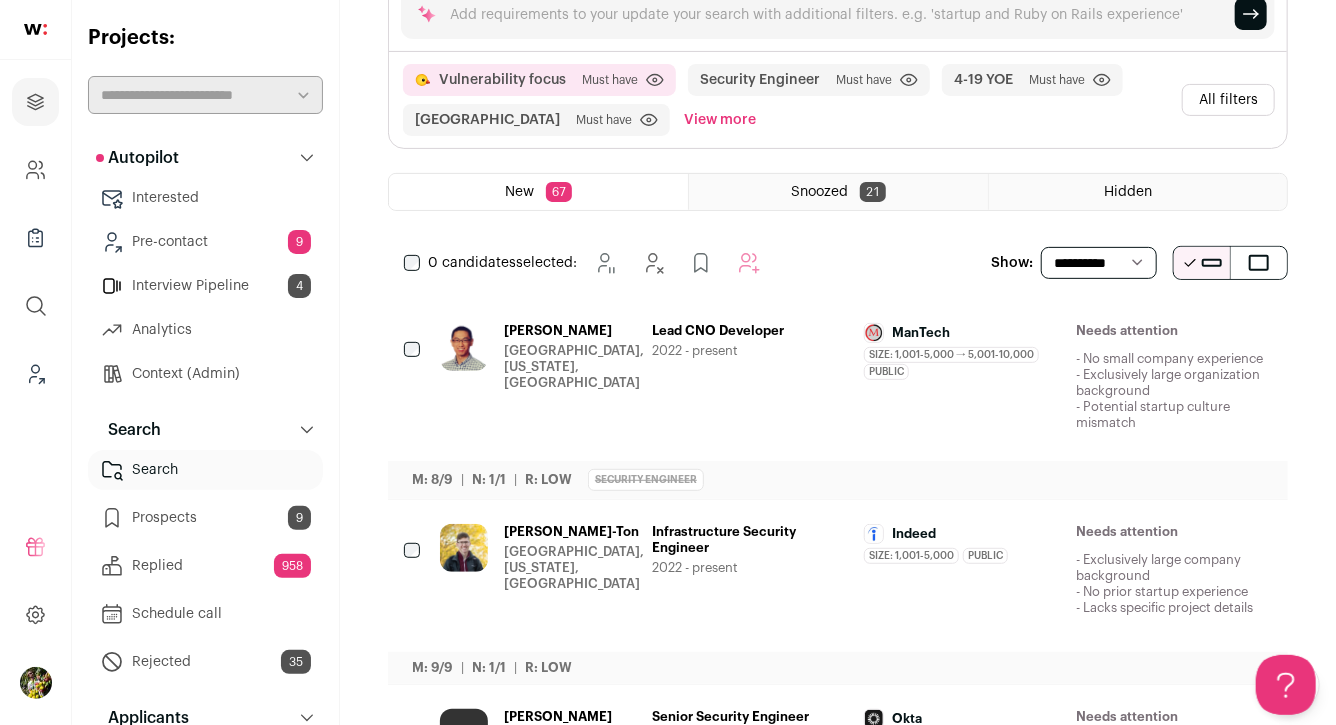 scroll, scrollTop: 253, scrollLeft: 0, axis: vertical 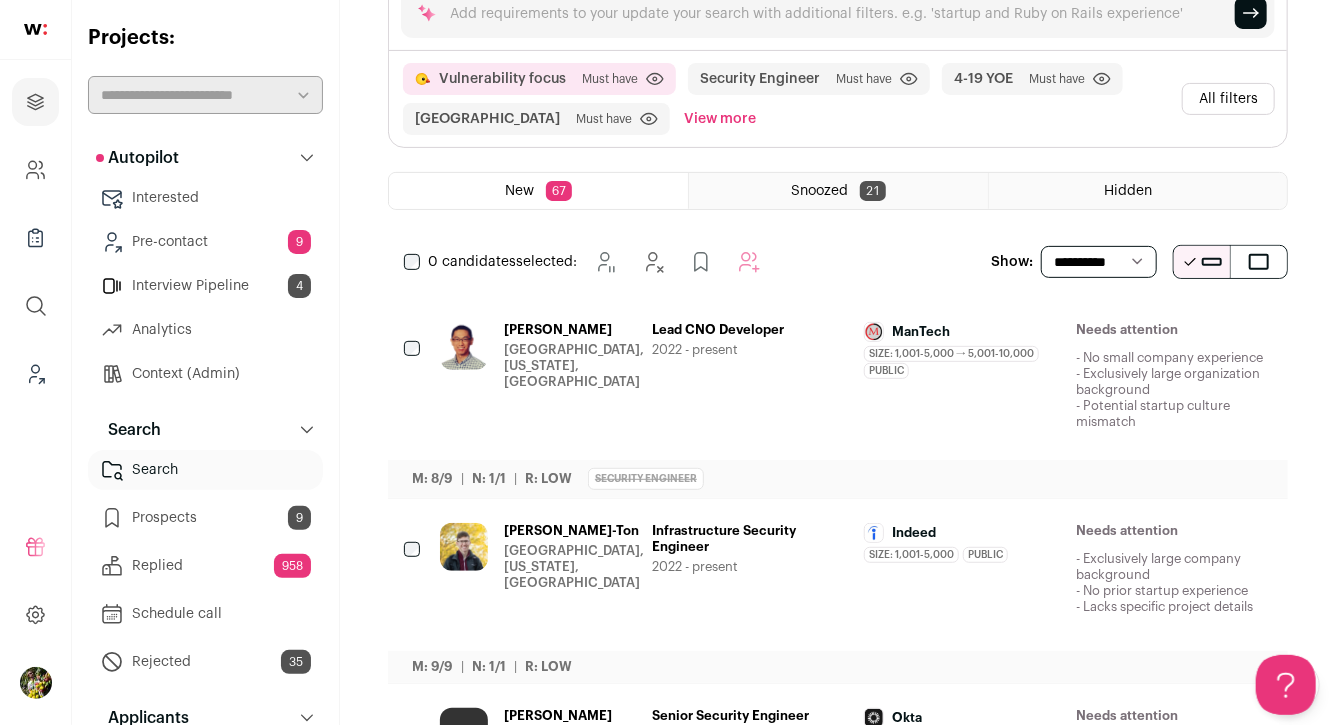 click at bounding box center (1147, 331) 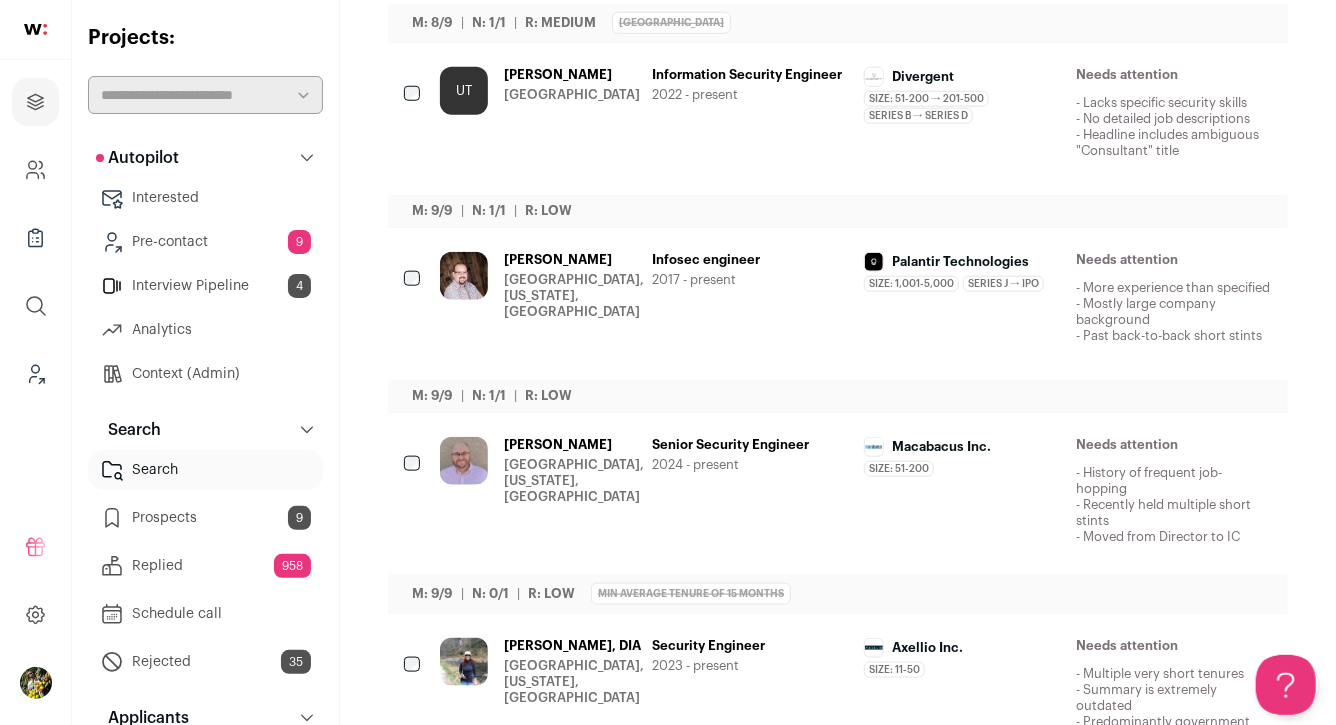 scroll, scrollTop: 0, scrollLeft: 0, axis: both 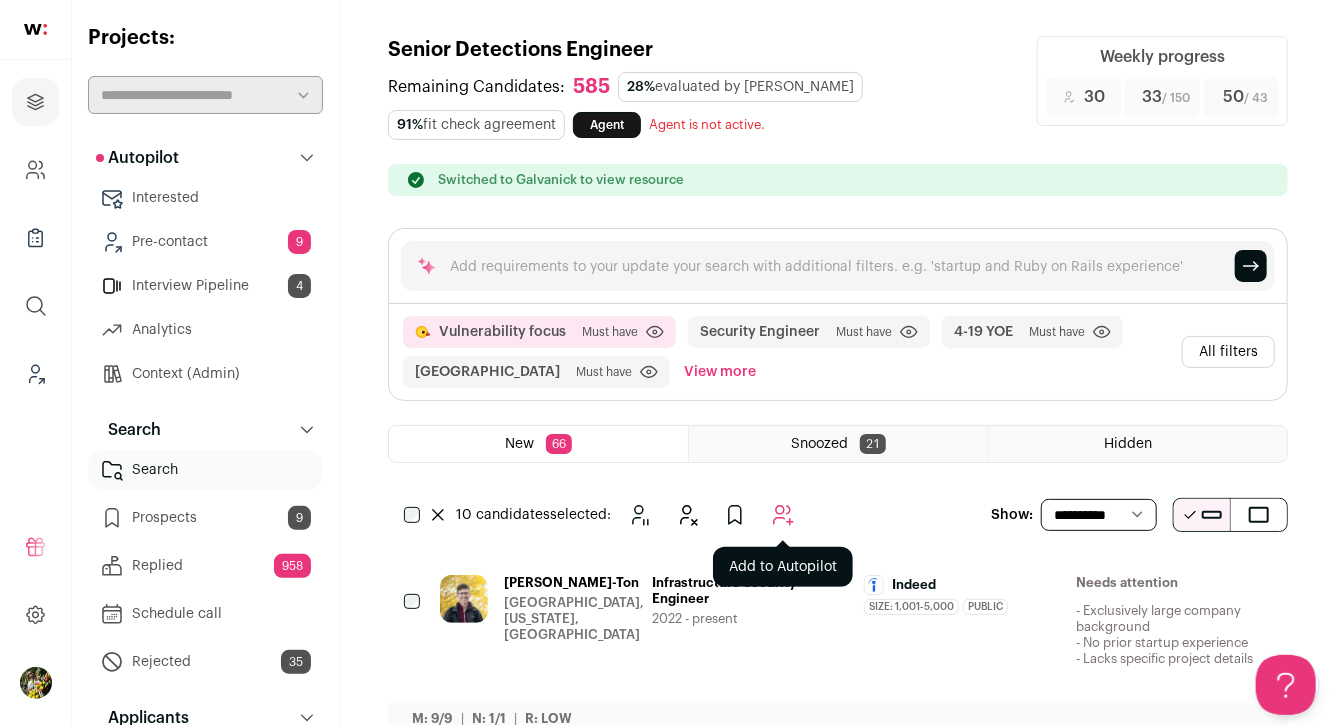 click 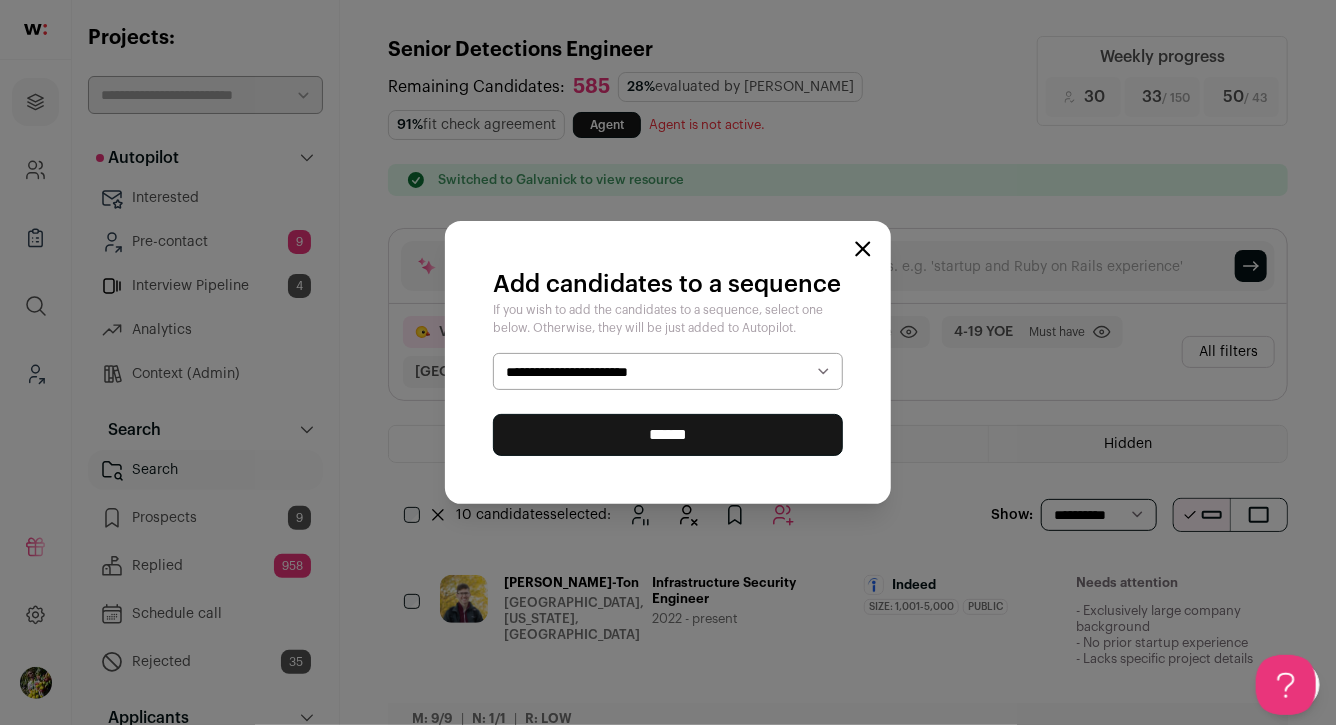 select on "*****" 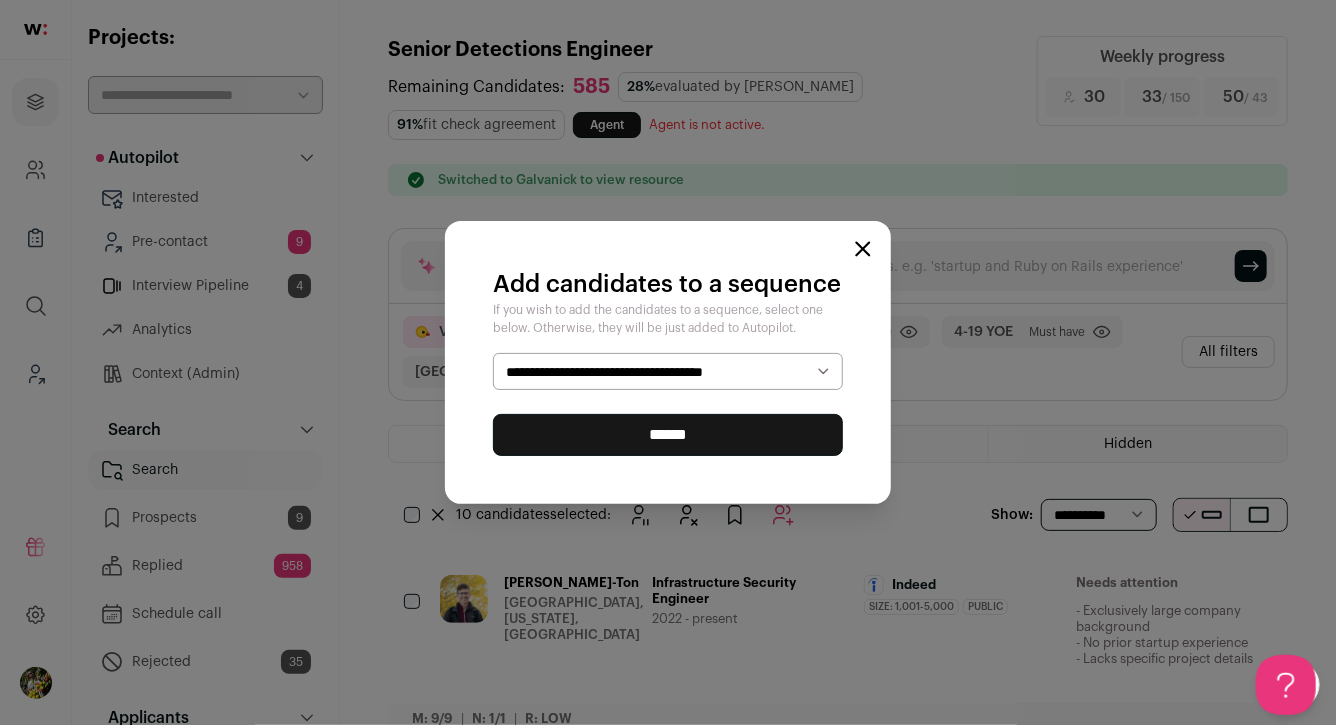 click on "******" at bounding box center (668, 435) 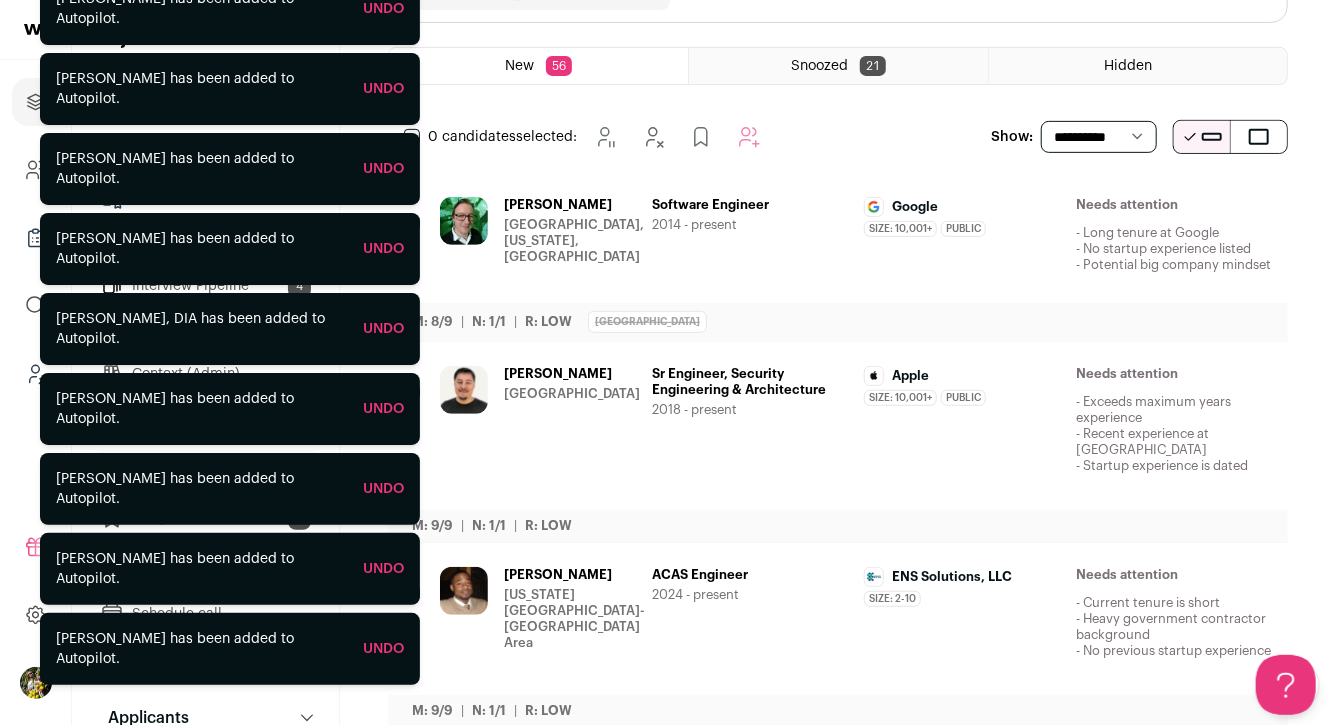 scroll, scrollTop: 380, scrollLeft: 0, axis: vertical 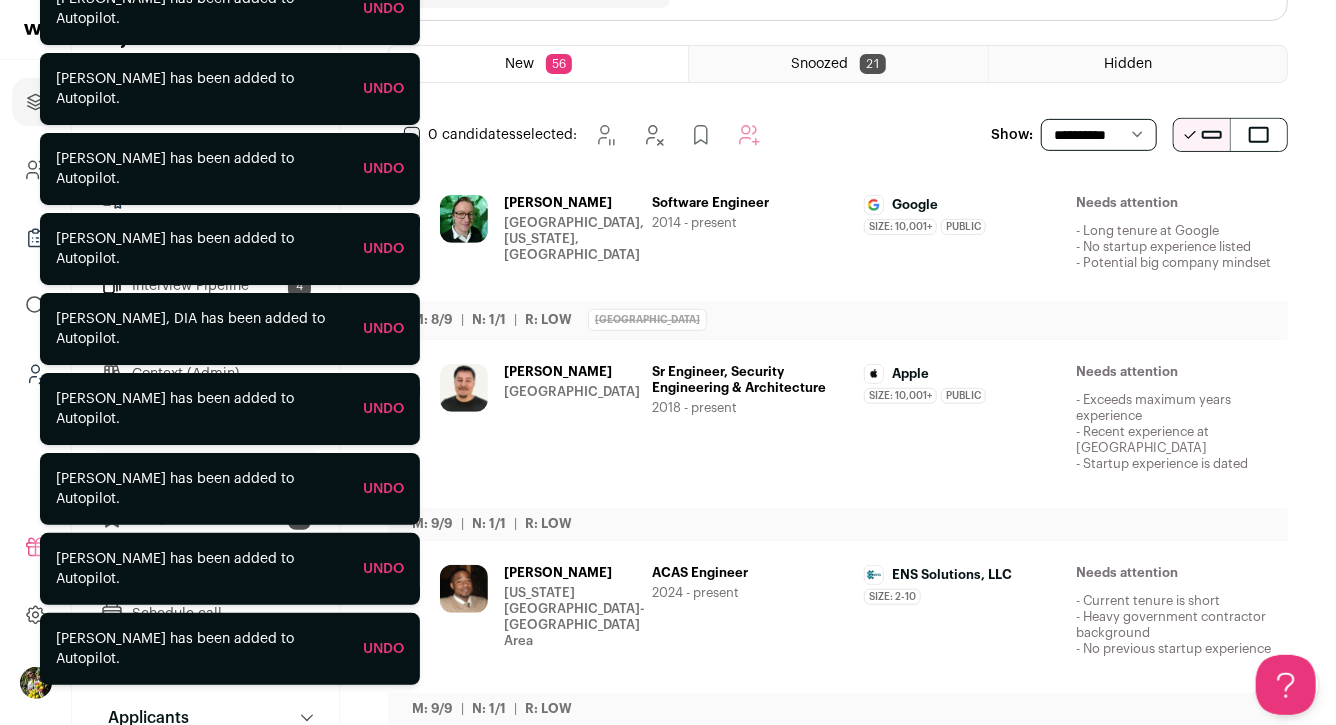 click on "Software Engineer
2014 - present" at bounding box center (750, 239) 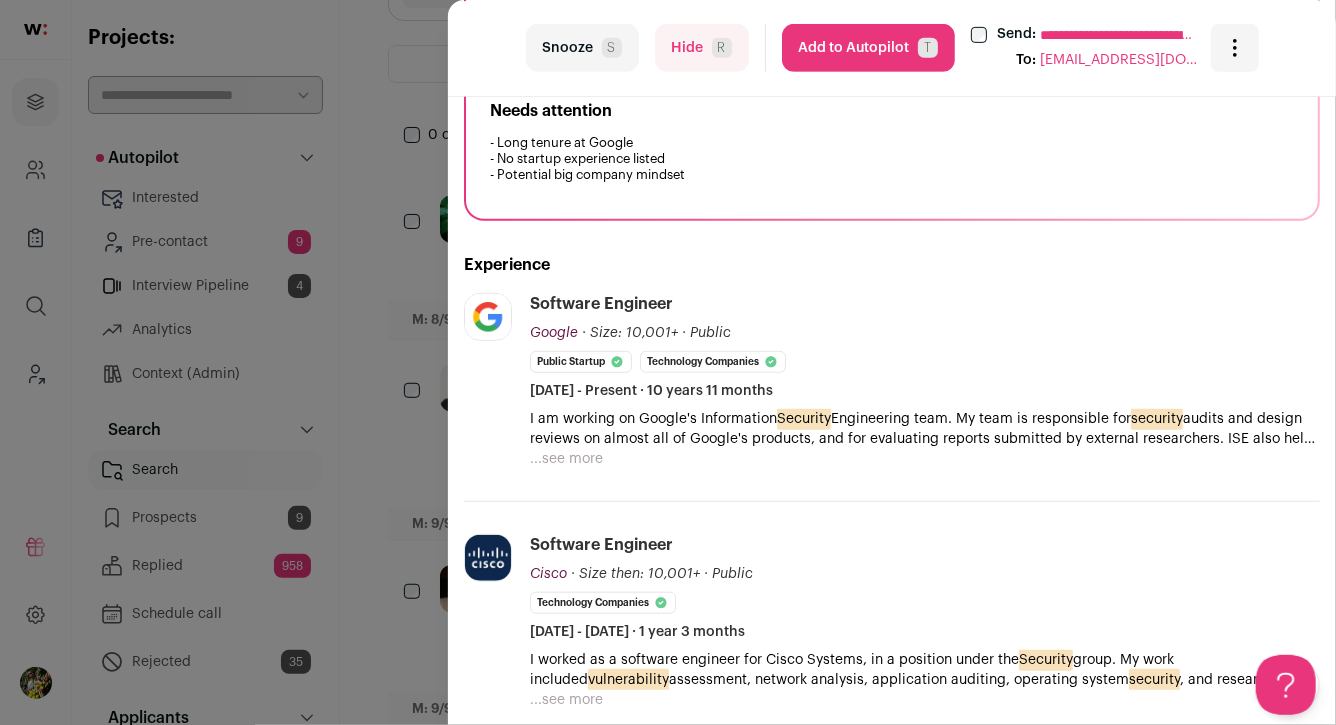 scroll, scrollTop: 471, scrollLeft: 0, axis: vertical 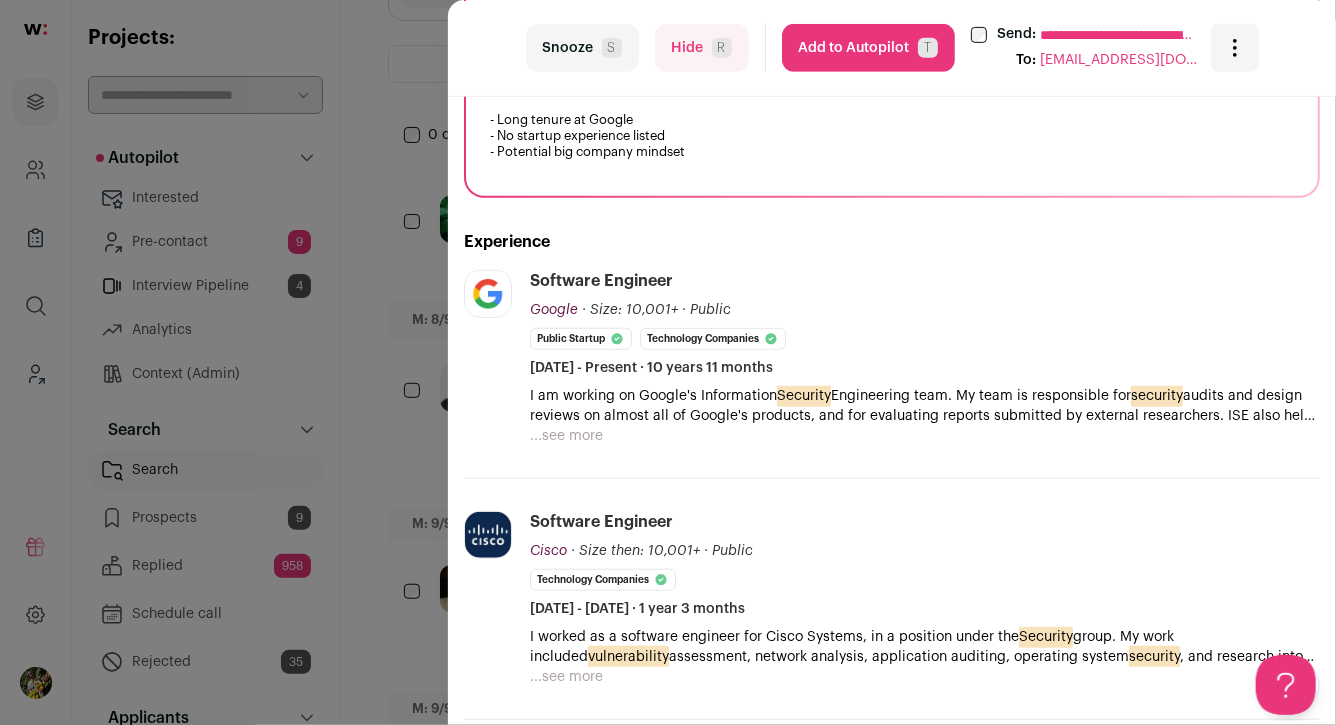 click on "**********" at bounding box center [668, 362] 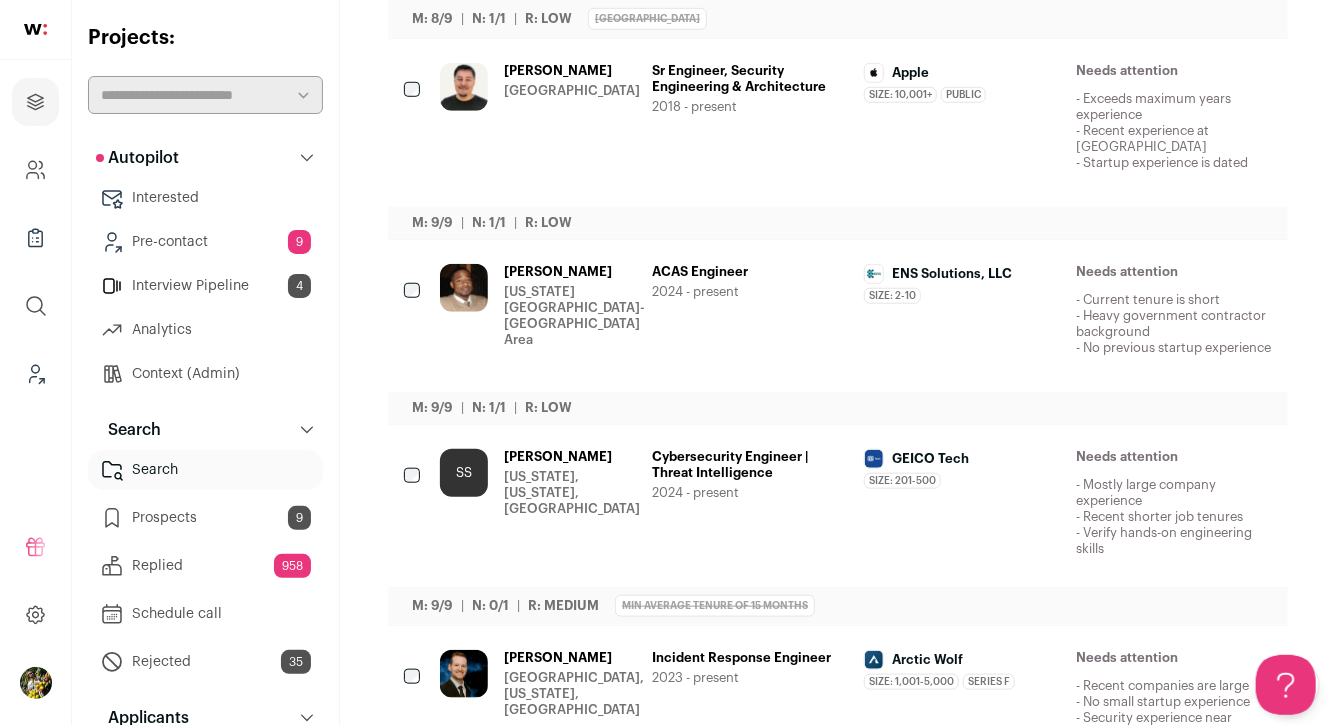 scroll, scrollTop: 748, scrollLeft: 0, axis: vertical 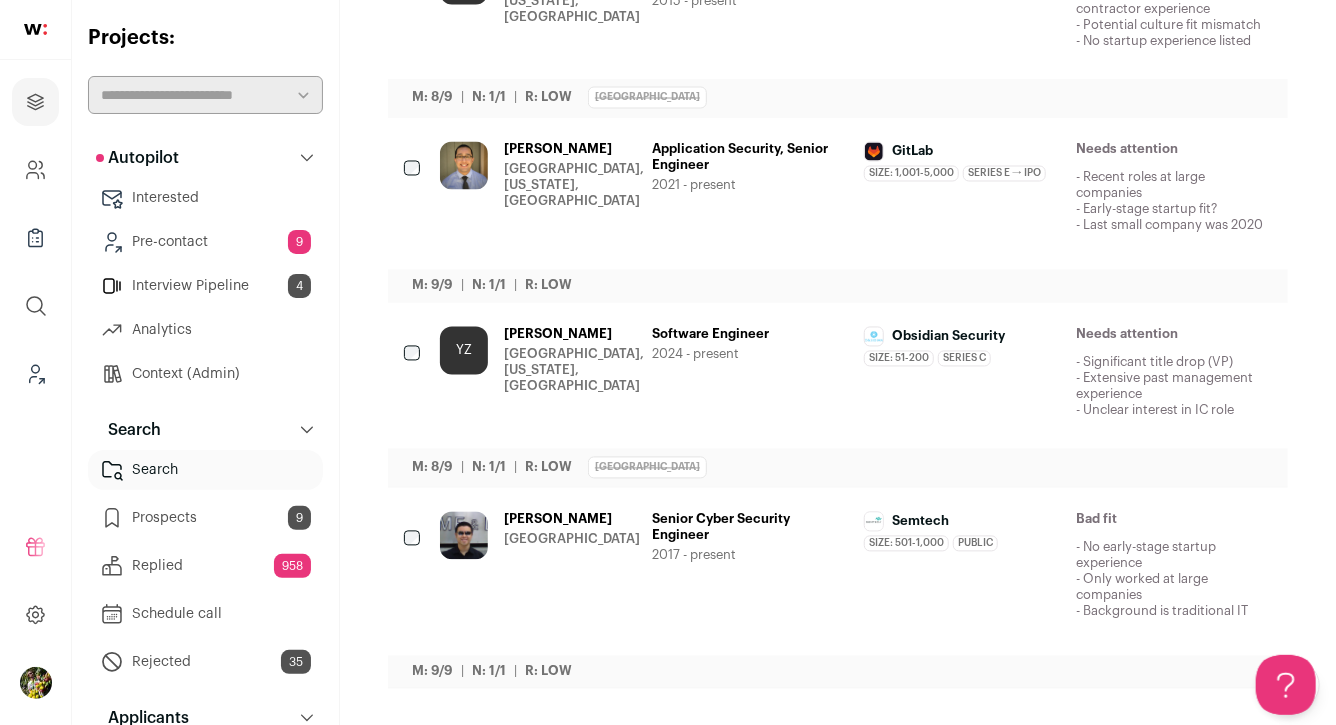 click on "[GEOGRAPHIC_DATA], [US_STATE], [GEOGRAPHIC_DATA]" at bounding box center (574, 371) 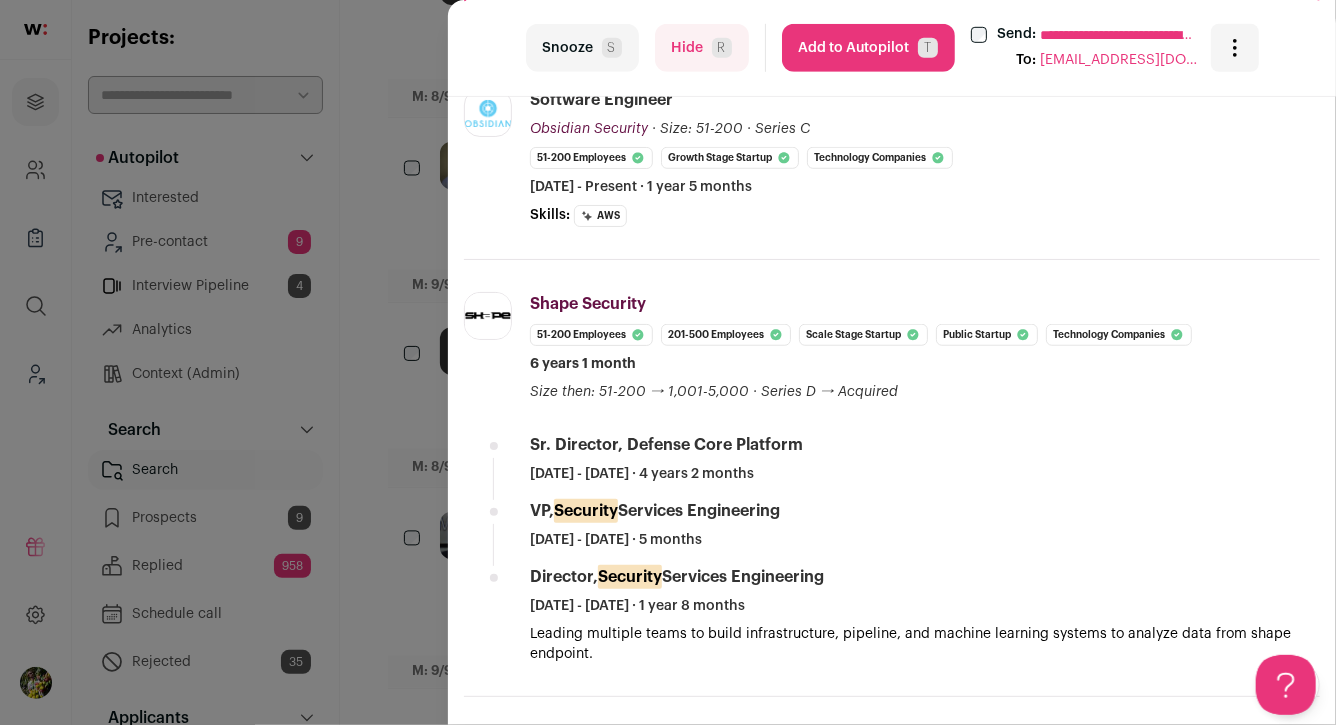 scroll, scrollTop: 641, scrollLeft: 0, axis: vertical 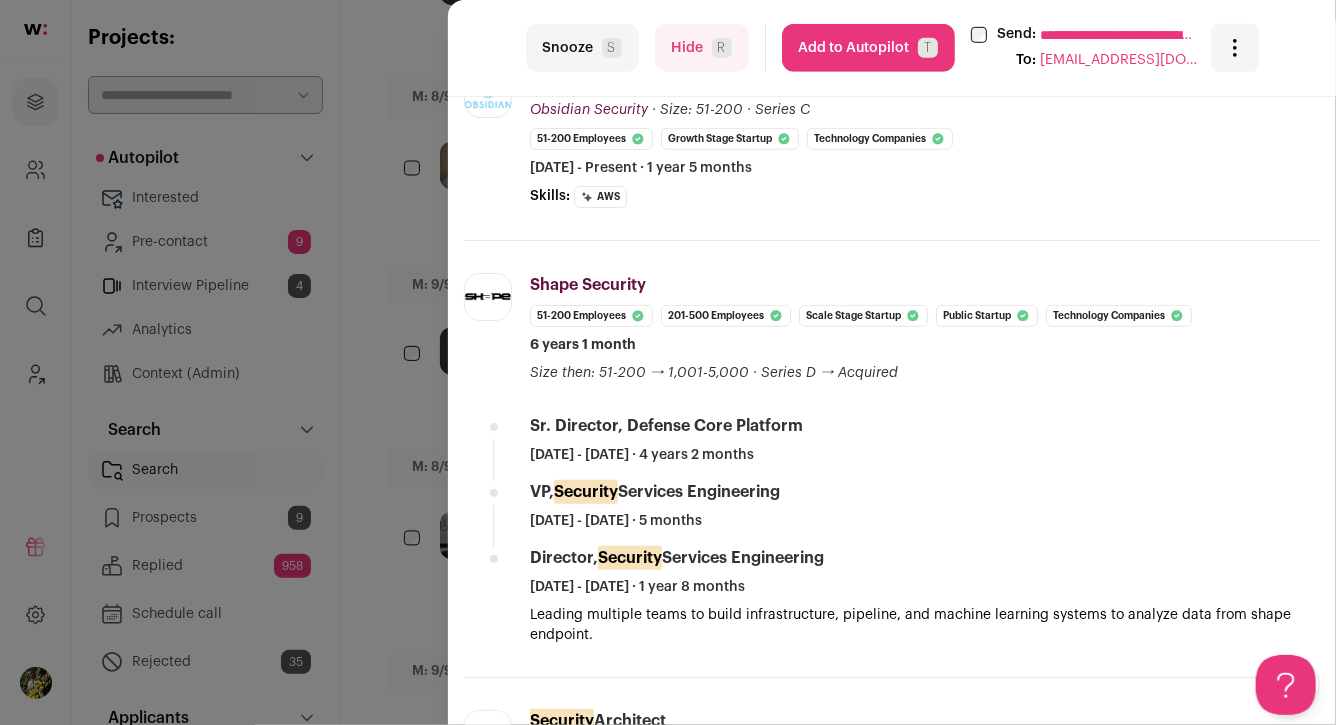 click on "**********" at bounding box center [668, 362] 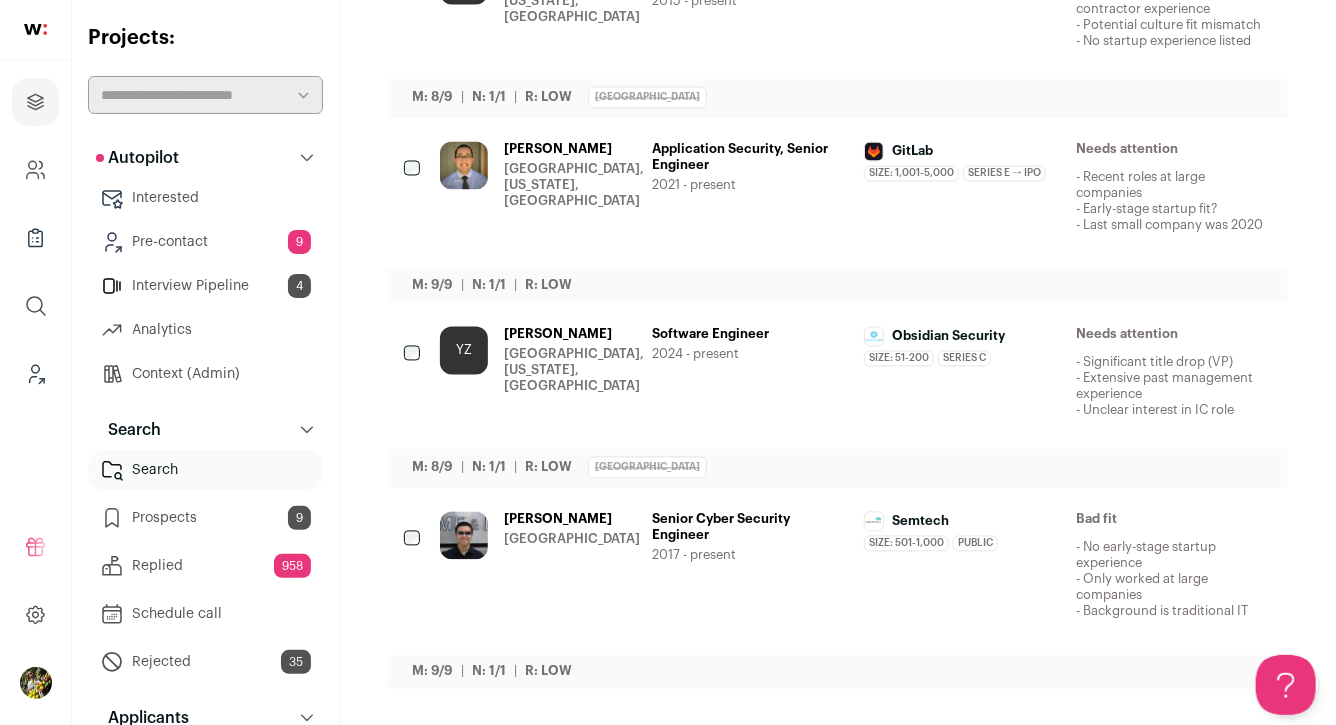 click on "YZ
[PERSON_NAME]
[GEOGRAPHIC_DATA], [US_STATE], [GEOGRAPHIC_DATA]
Software Engineer
2024 - present
Obsidian Security
Size: 51-200
Obsidian Security's size has been 51-200 employees during [PERSON_NAME]'s time there
Series C
Obsidian Security was Series C during [PERSON_NAME]'s time there
Obsidian Security" at bounding box center (838, 395) 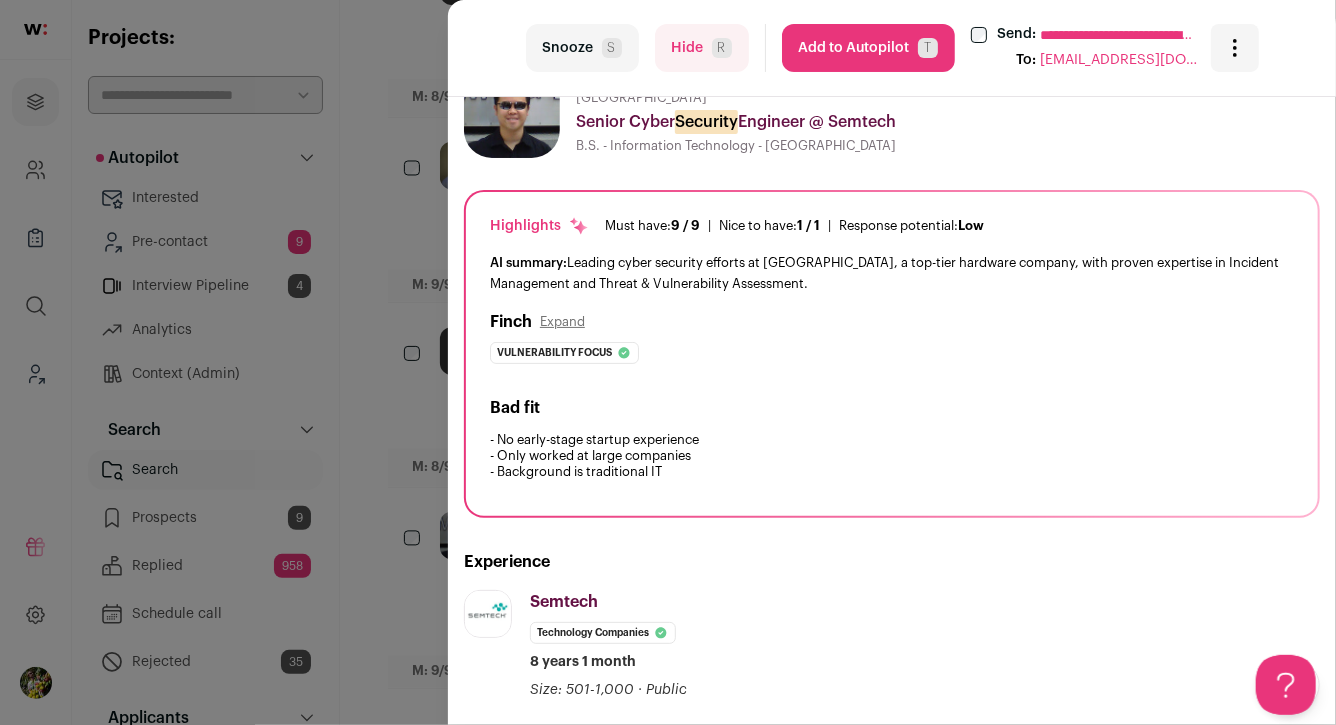scroll, scrollTop: 48, scrollLeft: 0, axis: vertical 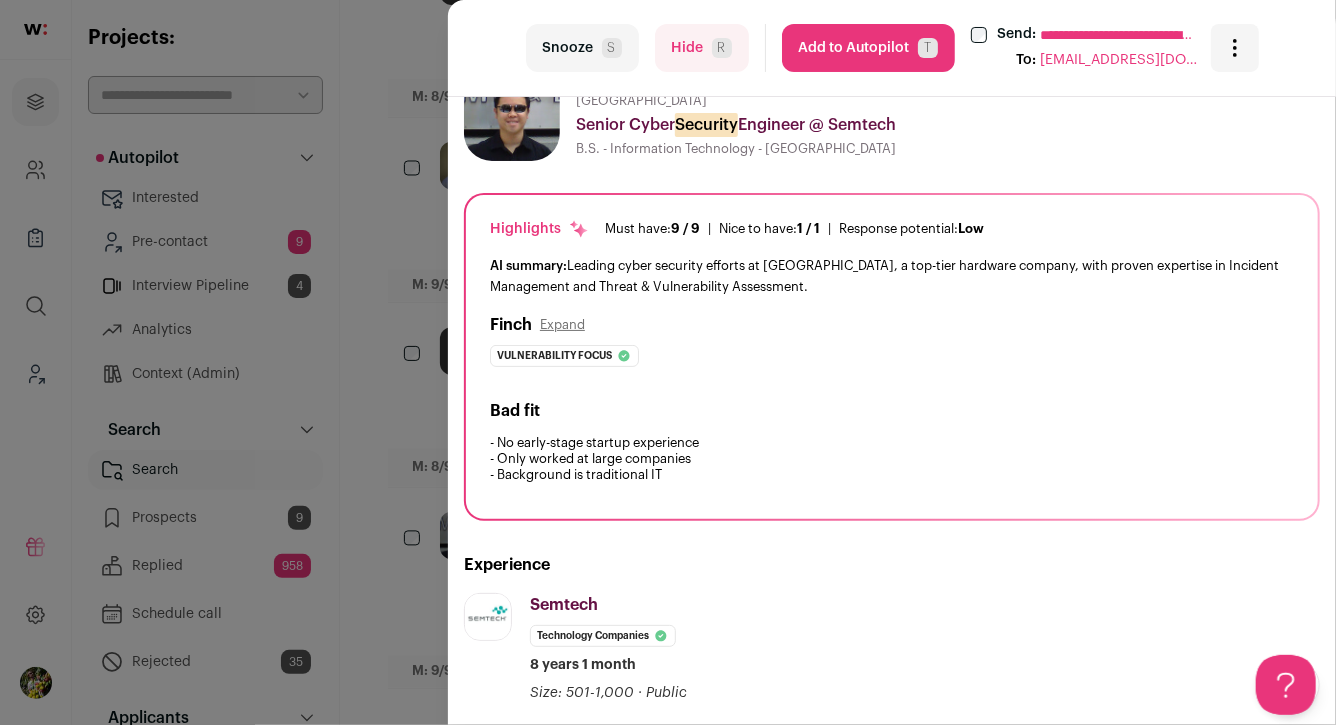 click on "**********" at bounding box center [668, 362] 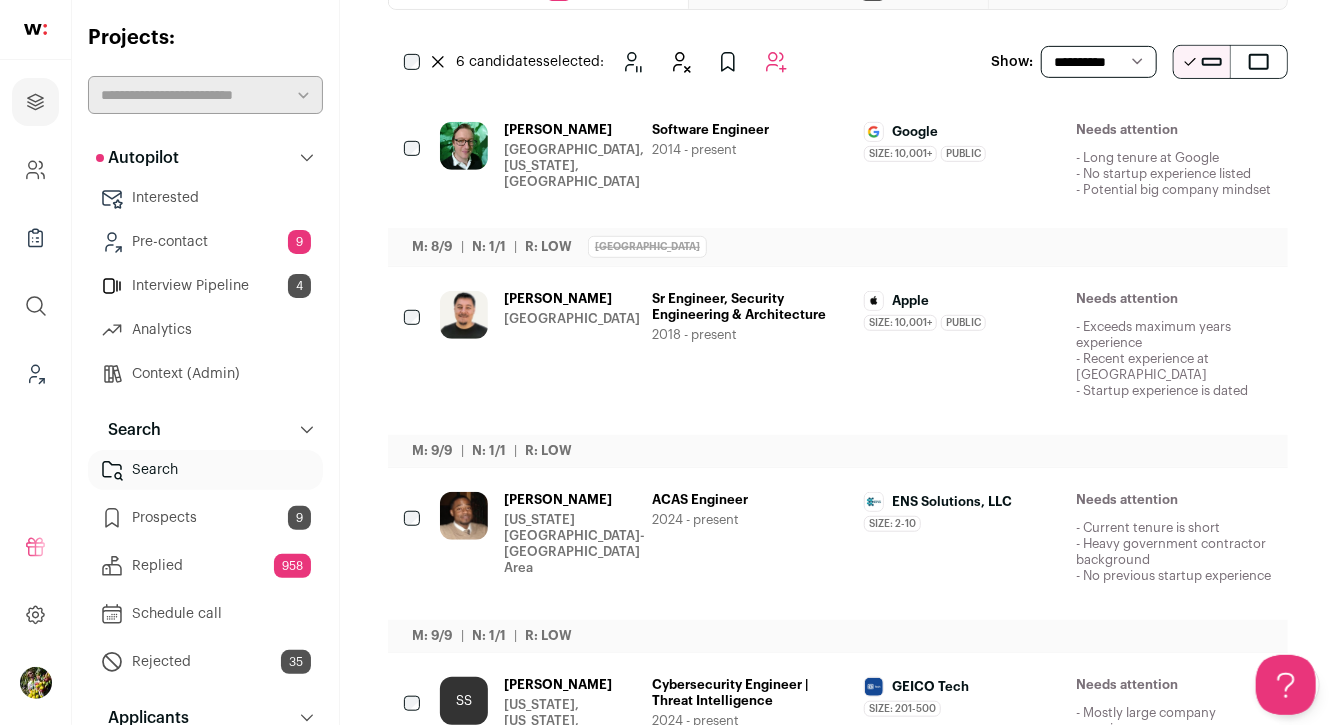 scroll, scrollTop: 0, scrollLeft: 0, axis: both 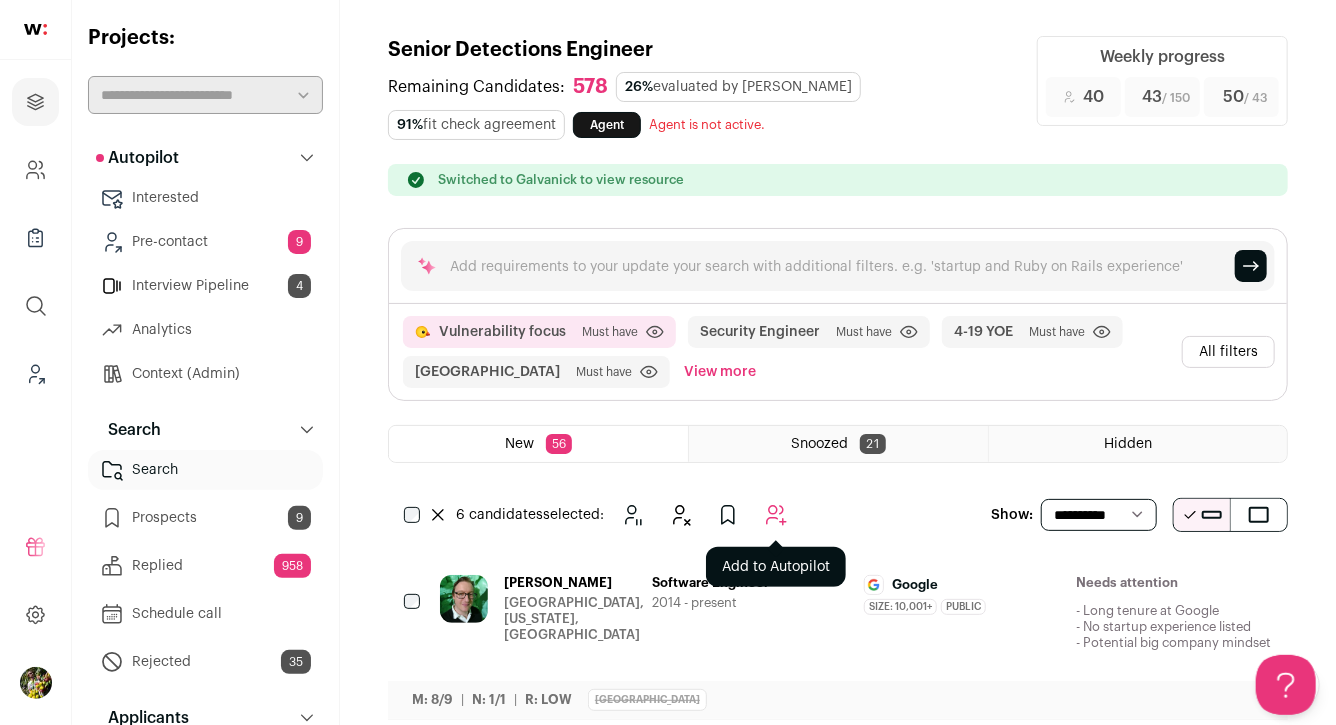 click 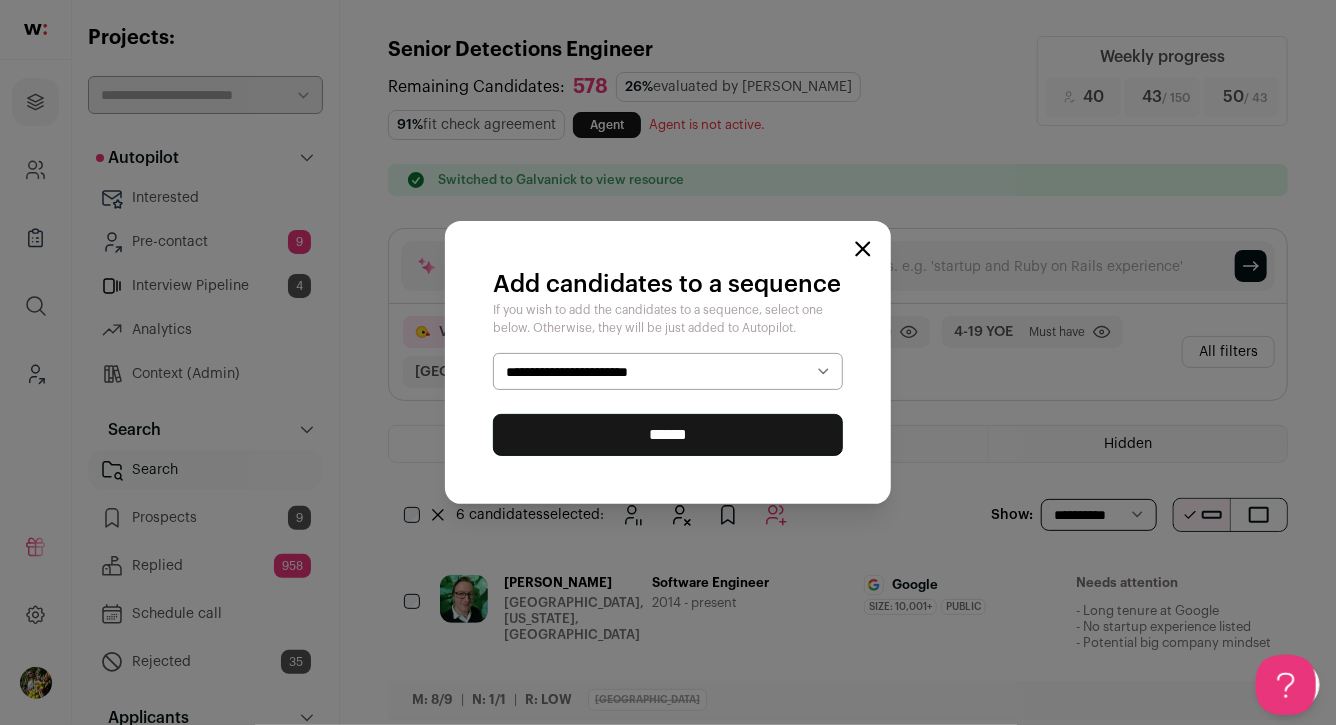 select on "*****" 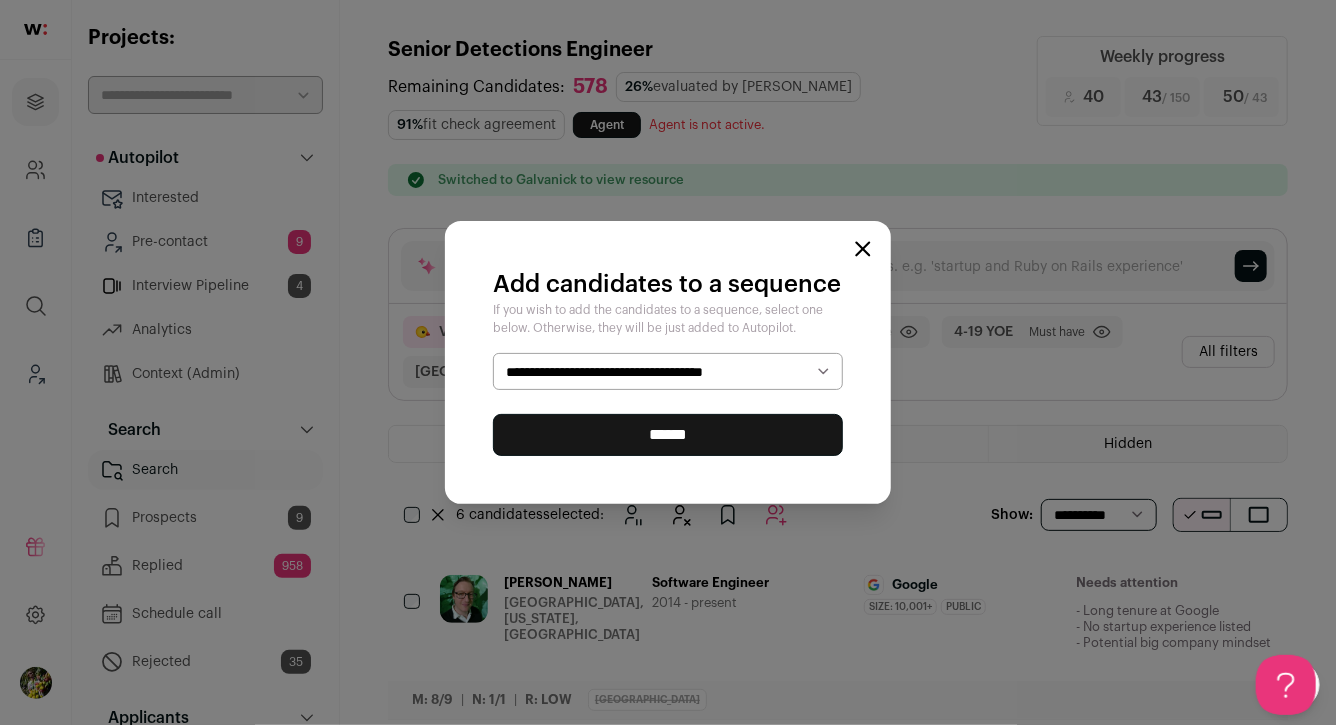click on "******" at bounding box center [668, 435] 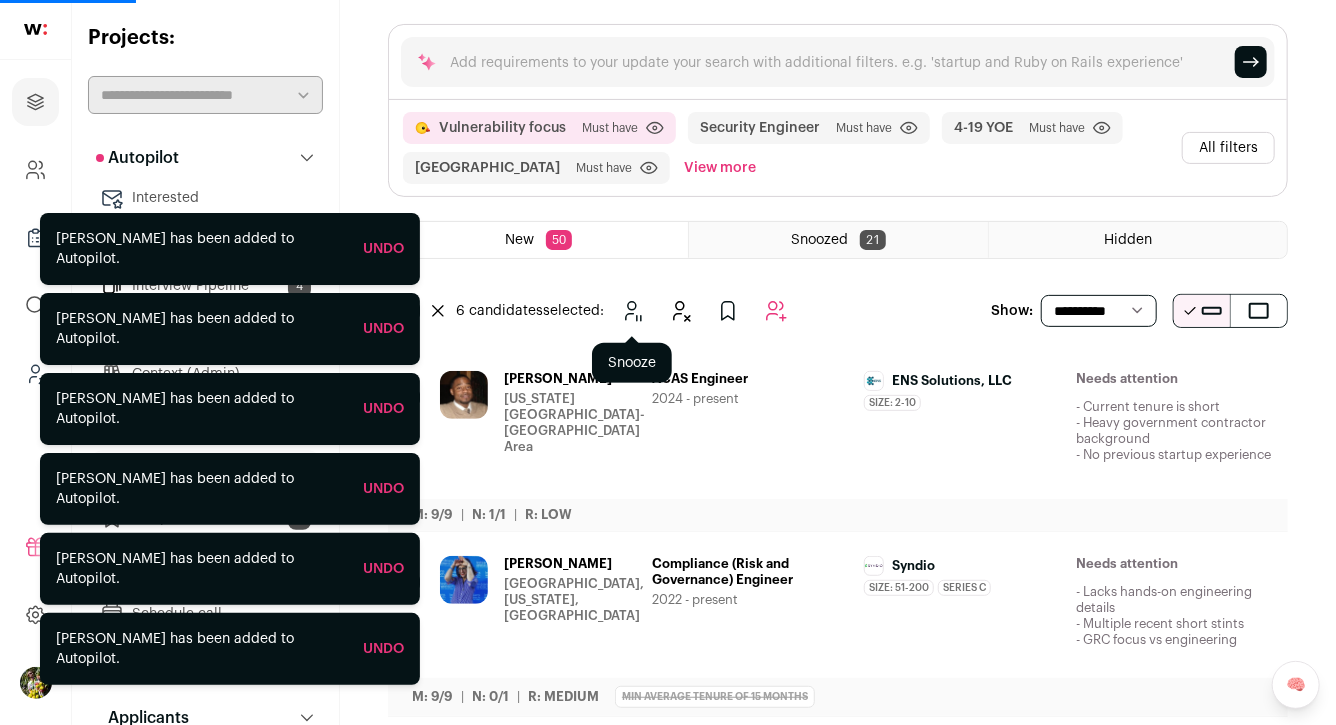 scroll, scrollTop: 292, scrollLeft: 0, axis: vertical 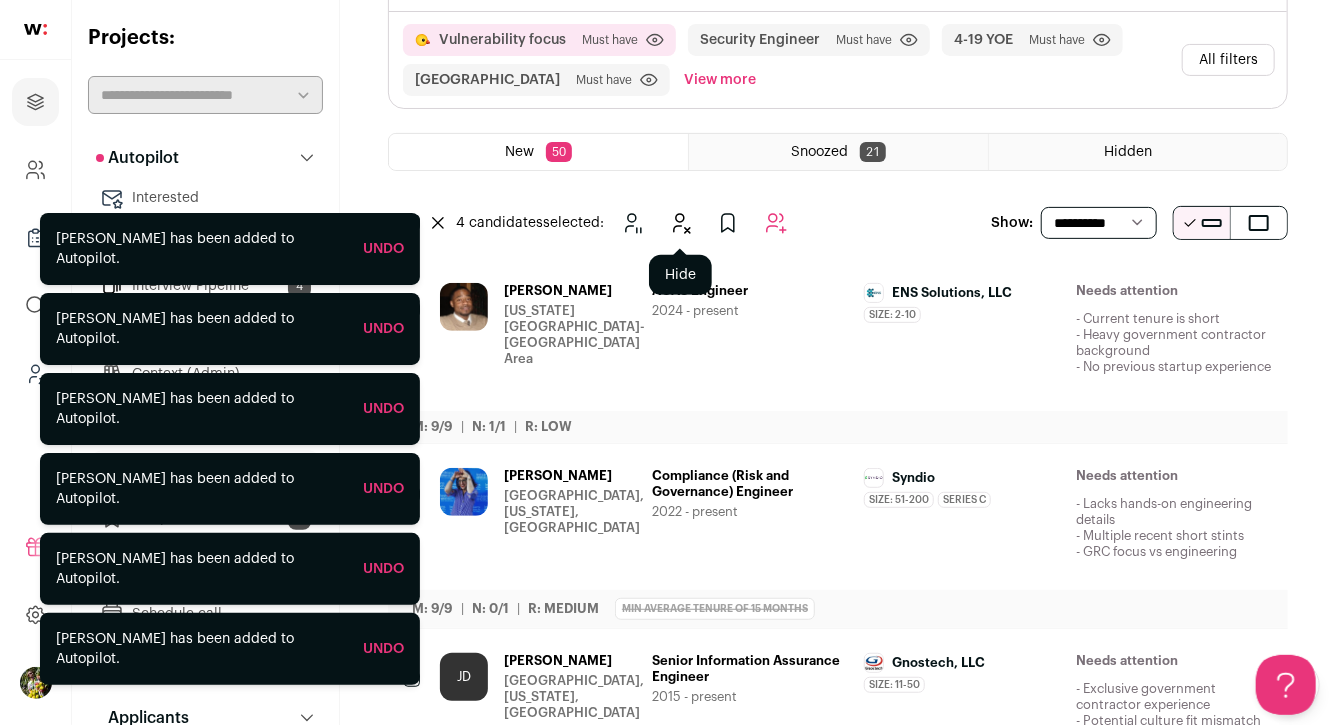 click at bounding box center (680, 223) 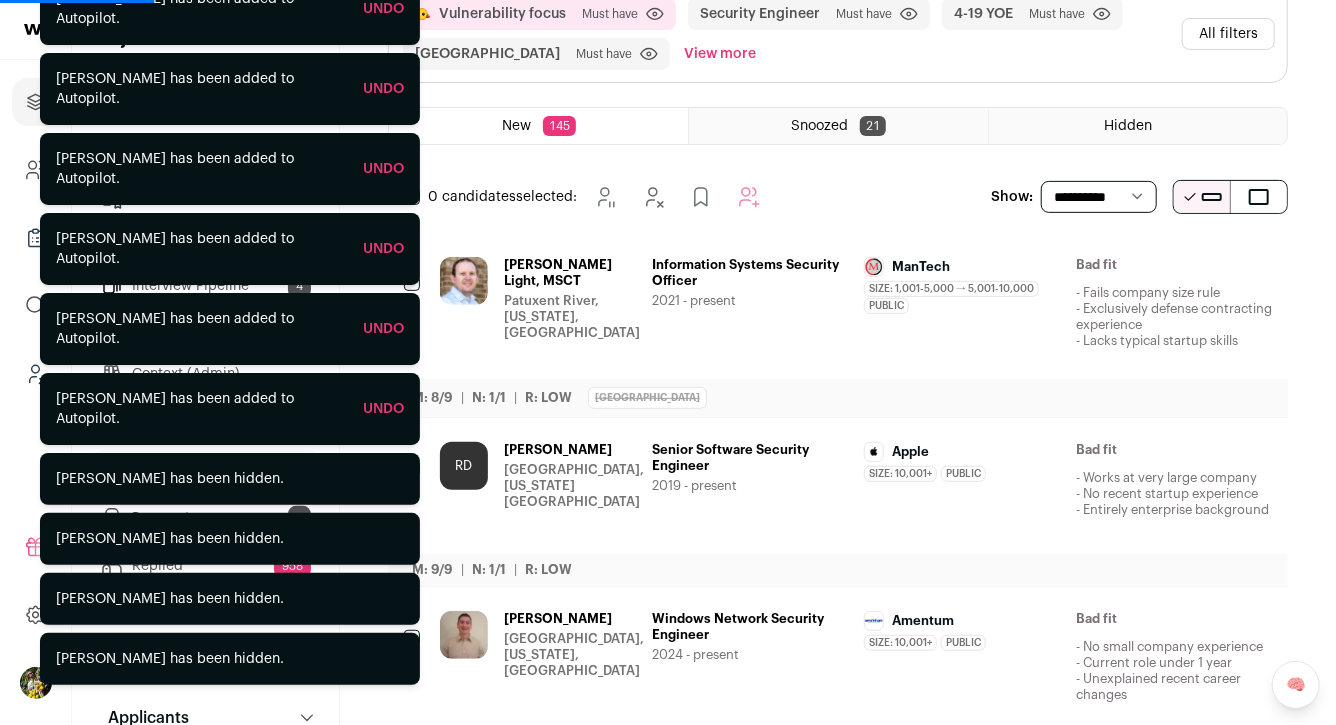 scroll, scrollTop: 274, scrollLeft: 0, axis: vertical 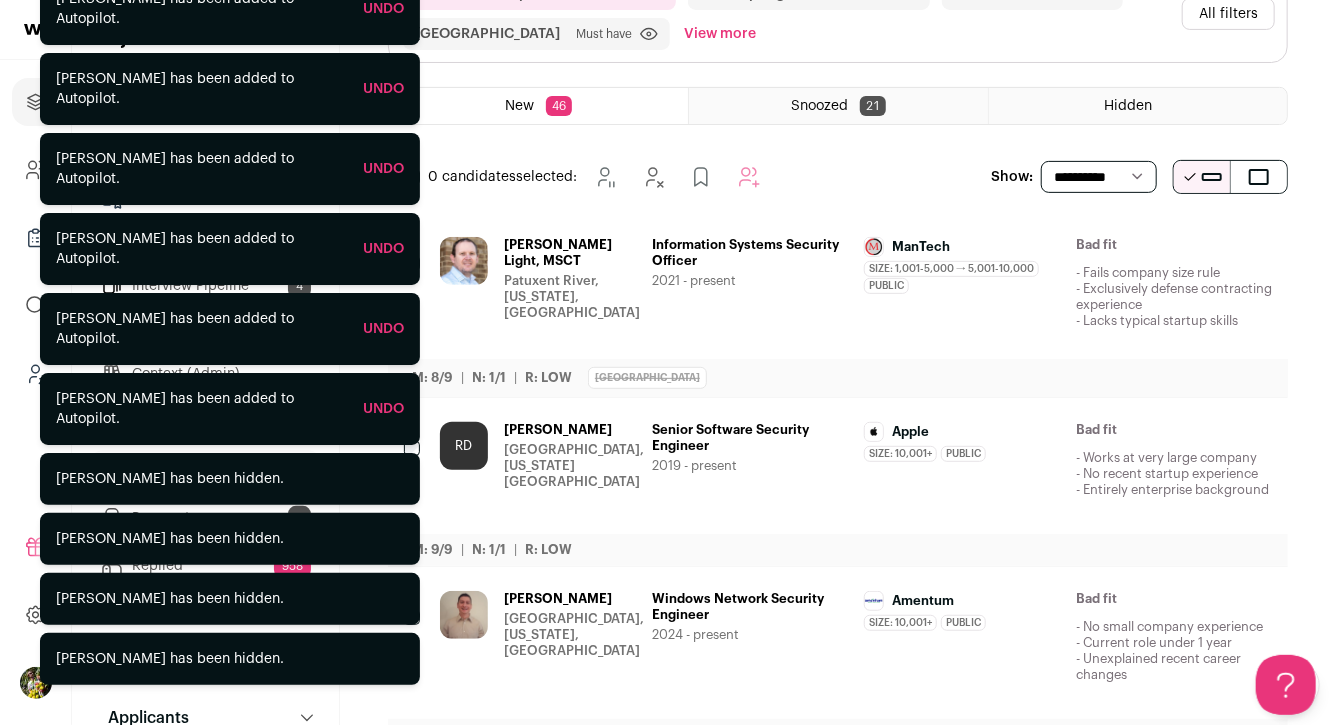 click 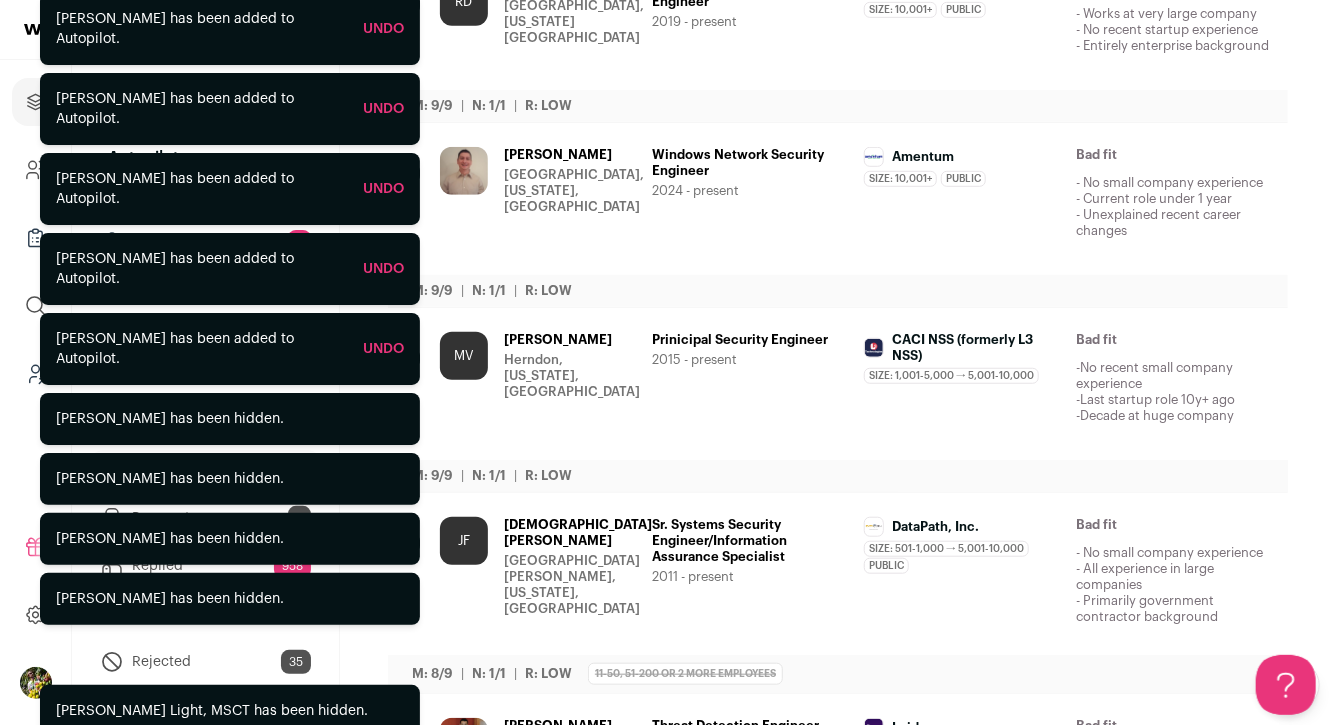 scroll, scrollTop: 391, scrollLeft: 0, axis: vertical 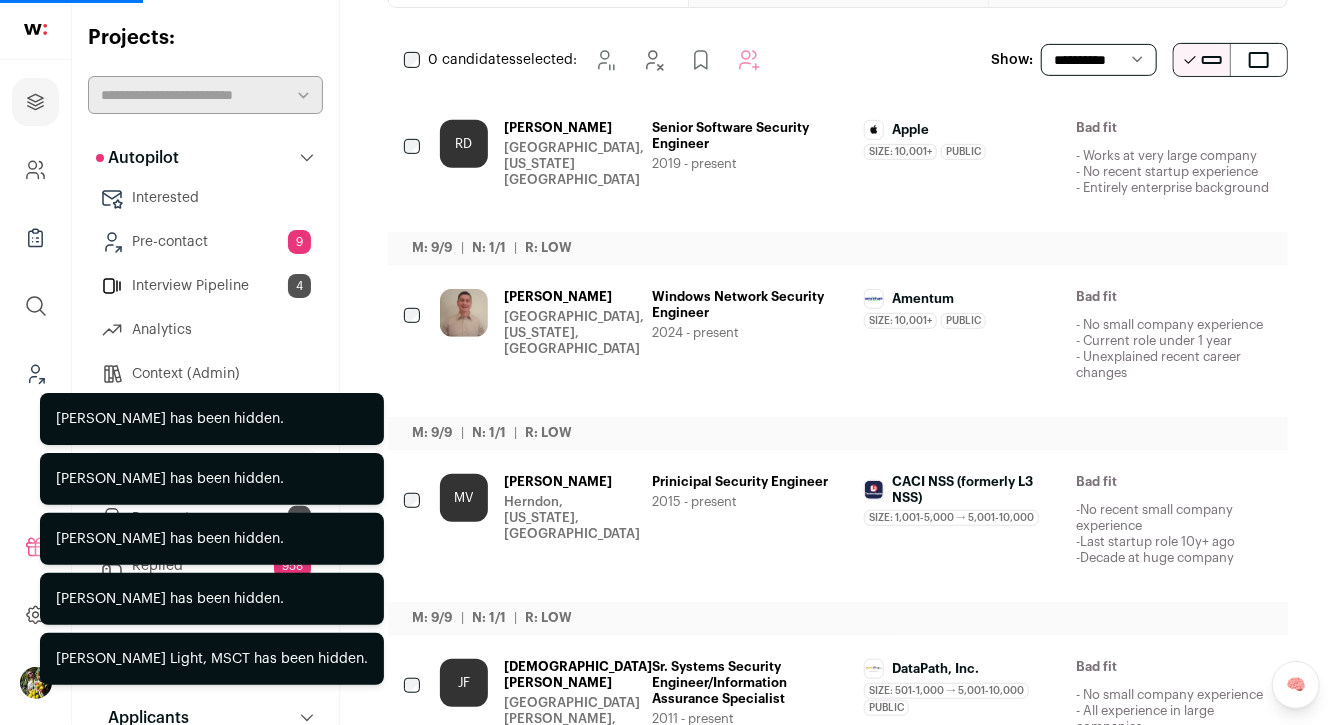 click 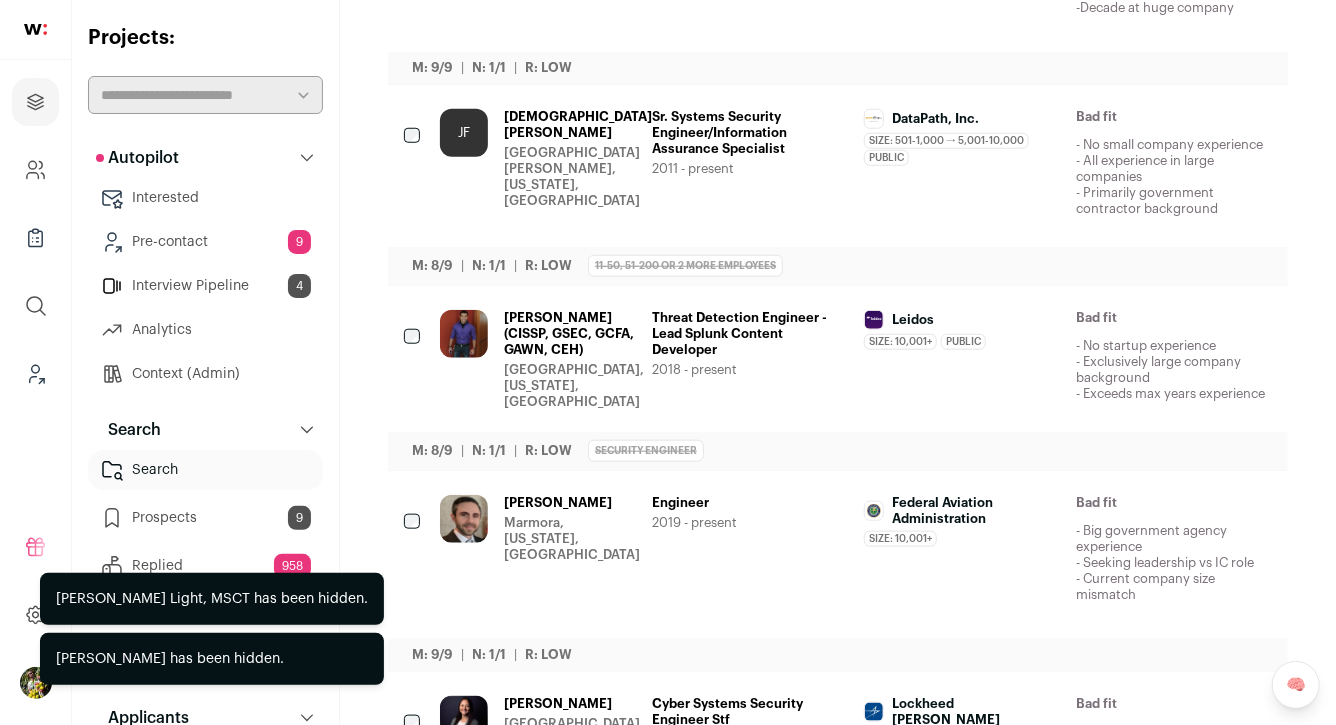 scroll, scrollTop: 757, scrollLeft: 0, axis: vertical 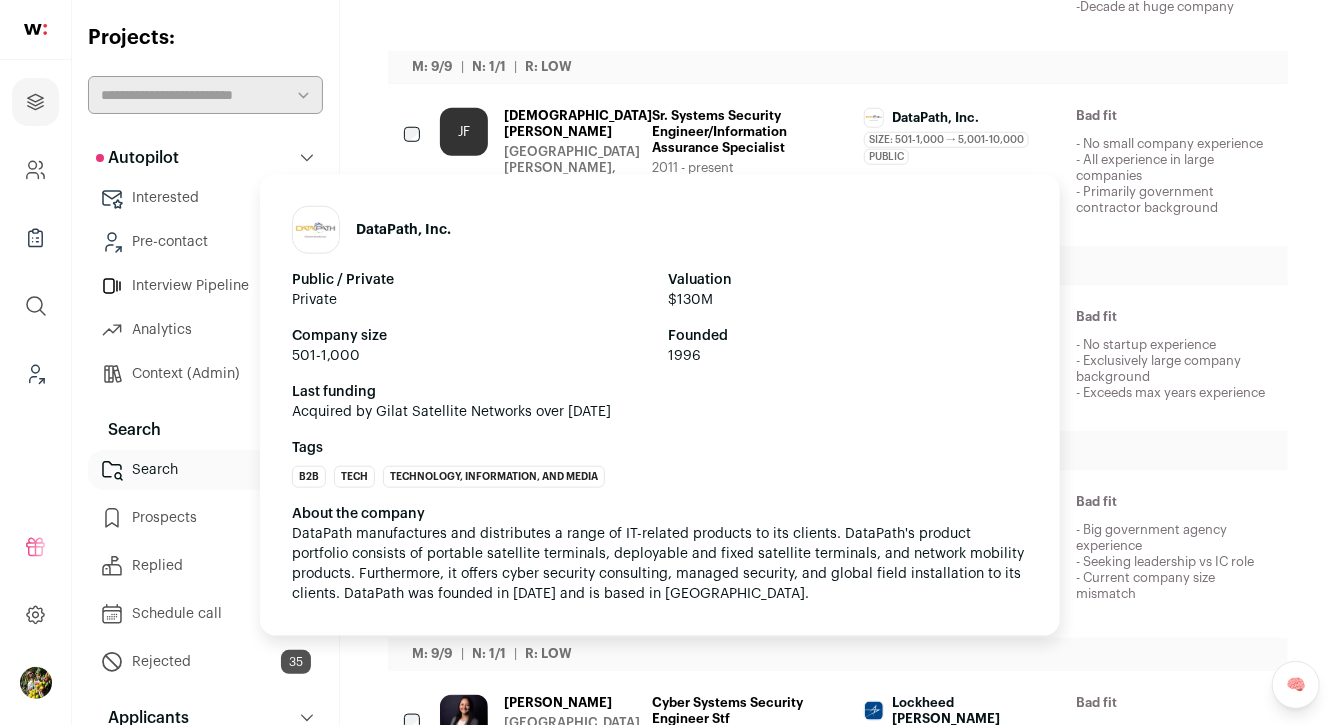 click on "Size: 501-1,000 → 5,001-10,000
DataPath, Inc.'s size has varied from 501-1,000 to 5,001-10,000 employees during [PERSON_NAME]'s time there
Public
DataPath, Inc. was a public company during Jesus's time there" at bounding box center (962, 147) 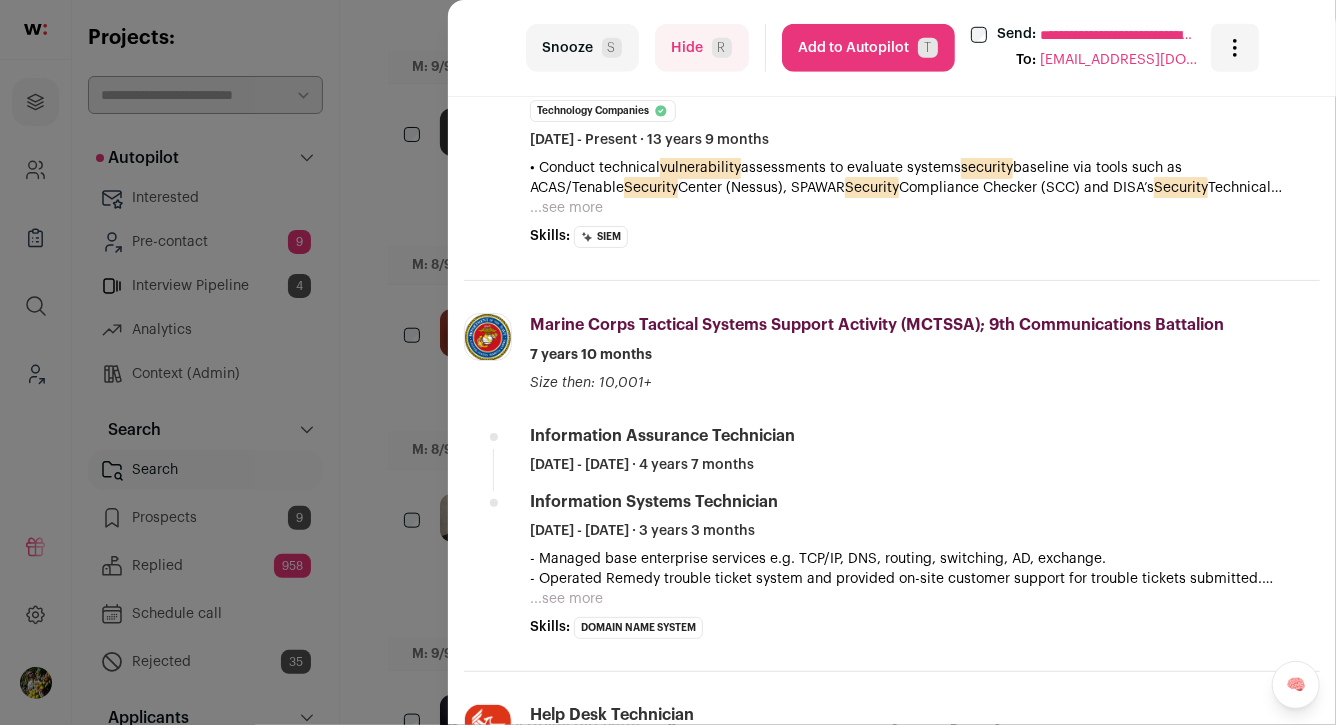scroll, scrollTop: 670, scrollLeft: 0, axis: vertical 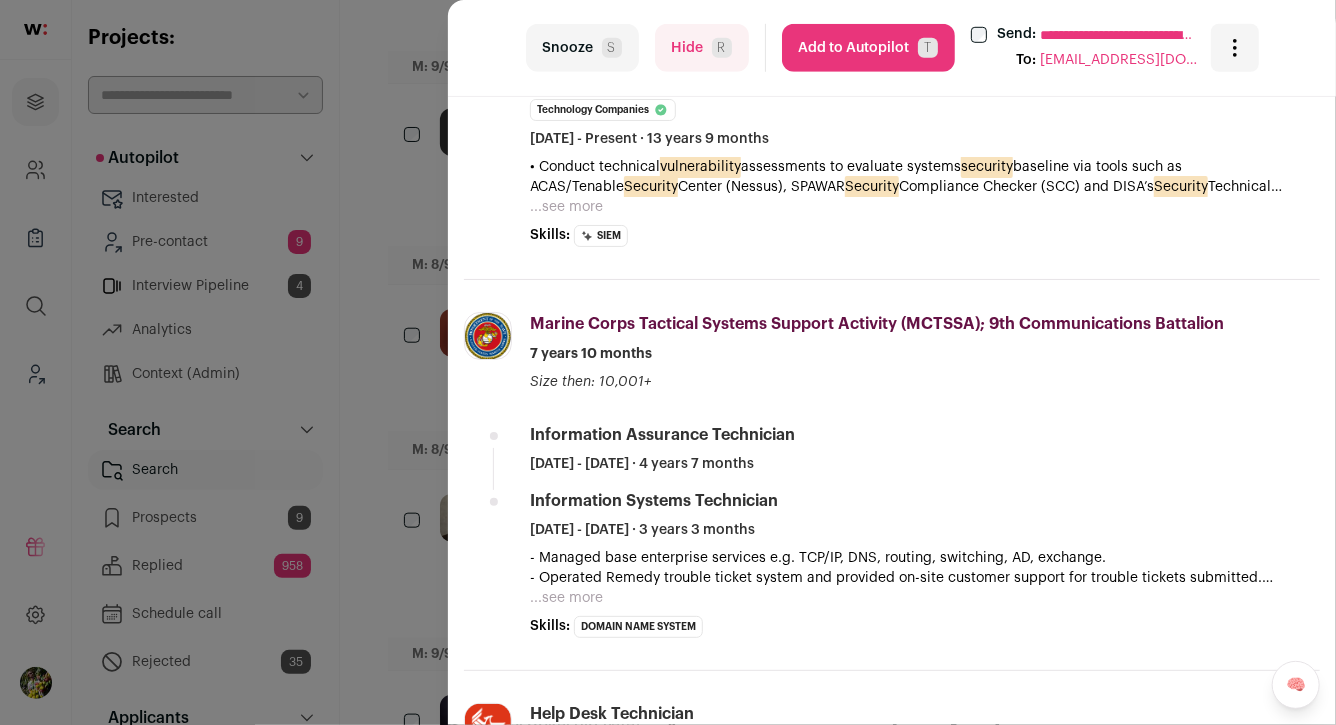click on "...see more" at bounding box center [566, 207] 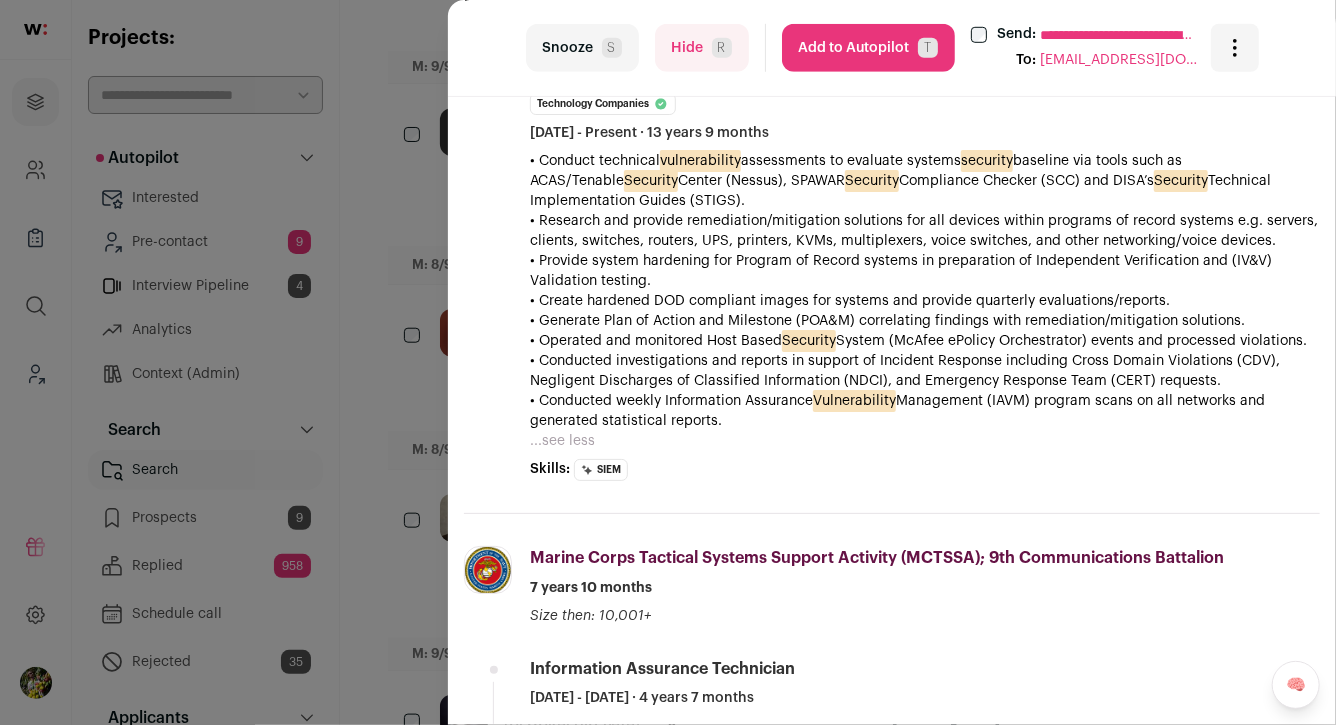 scroll, scrollTop: 678, scrollLeft: 0, axis: vertical 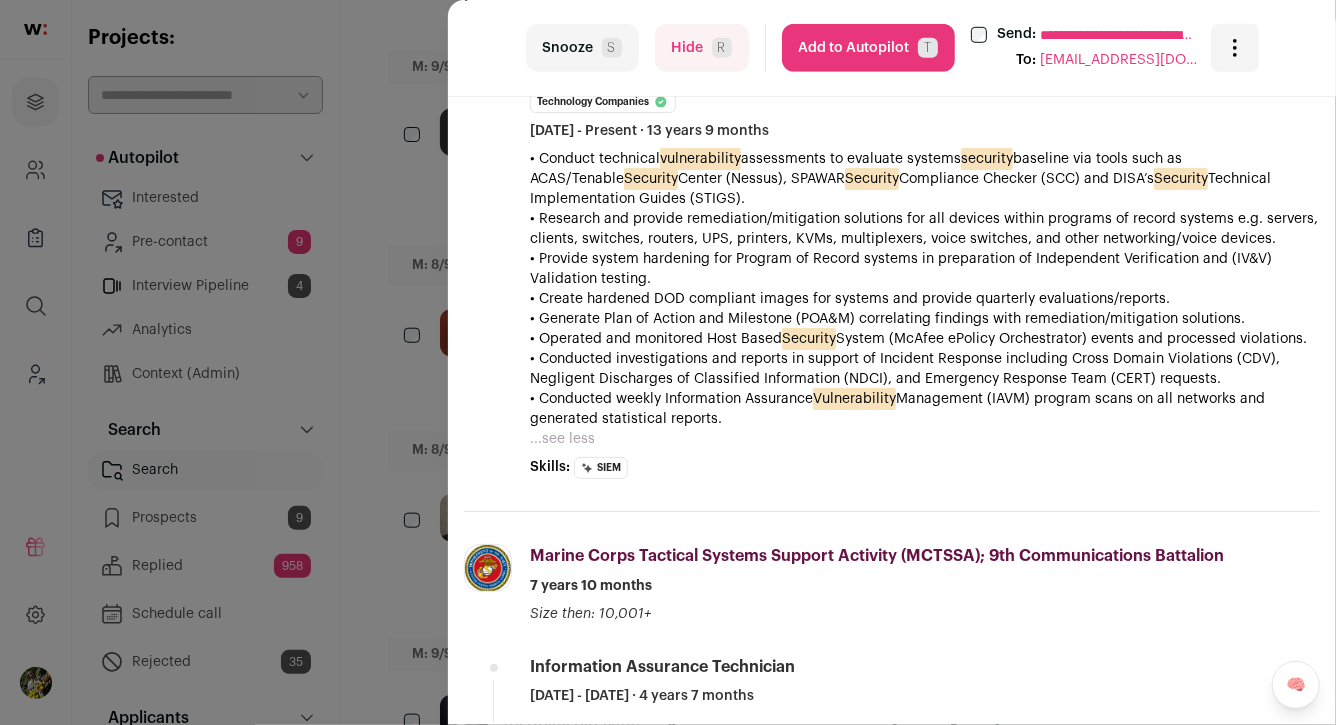 click on "Vulnerability" at bounding box center [854, 399] 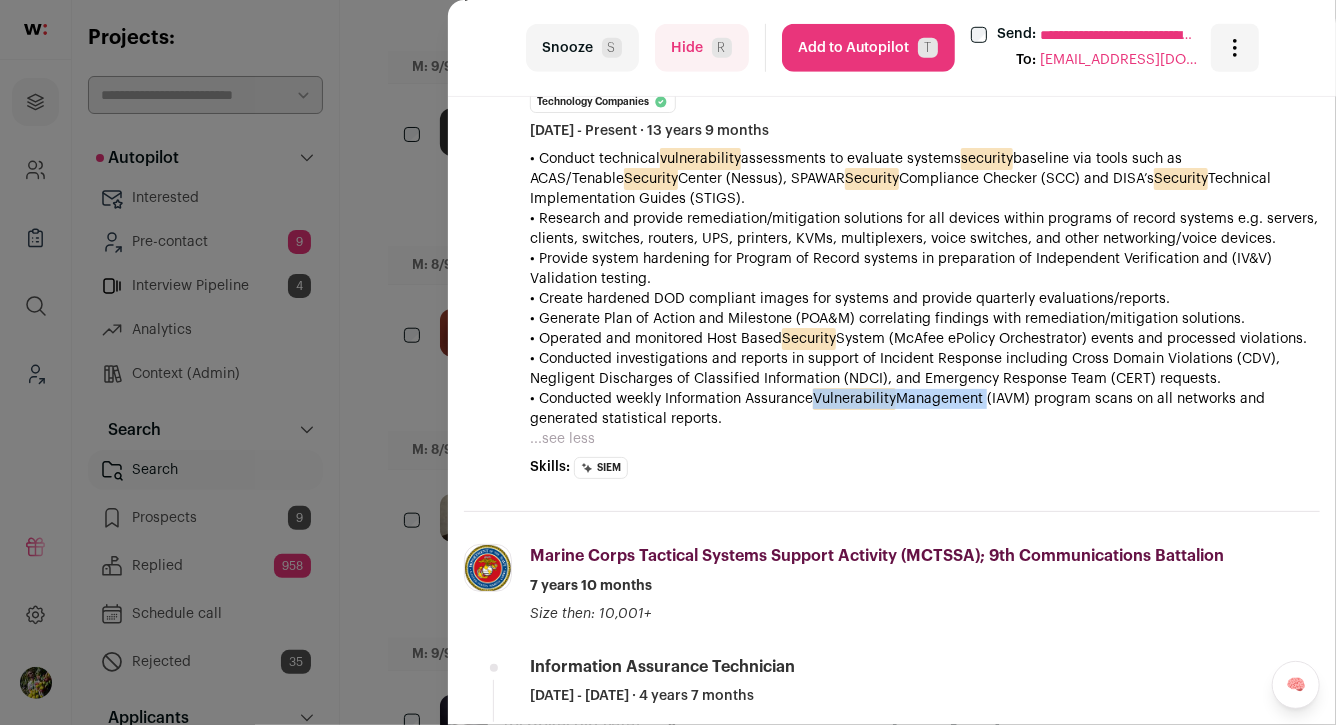 drag, startPoint x: 819, startPoint y: 402, endPoint x: 987, endPoint y: 398, distance: 168.0476 